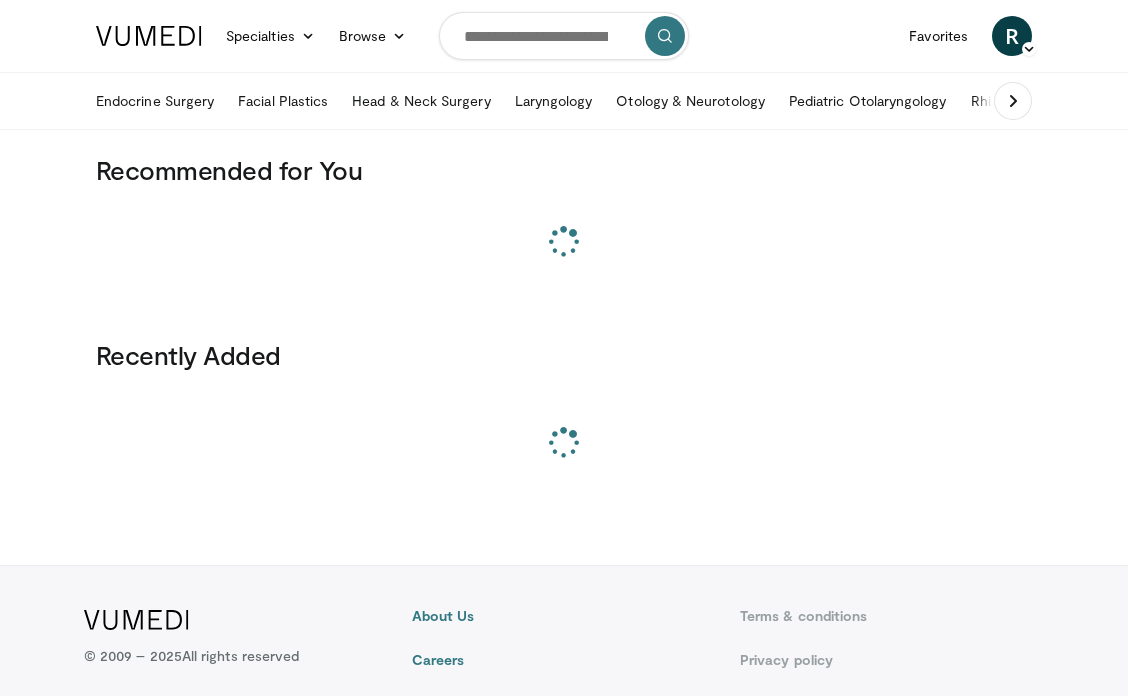 scroll, scrollTop: 0, scrollLeft: 0, axis: both 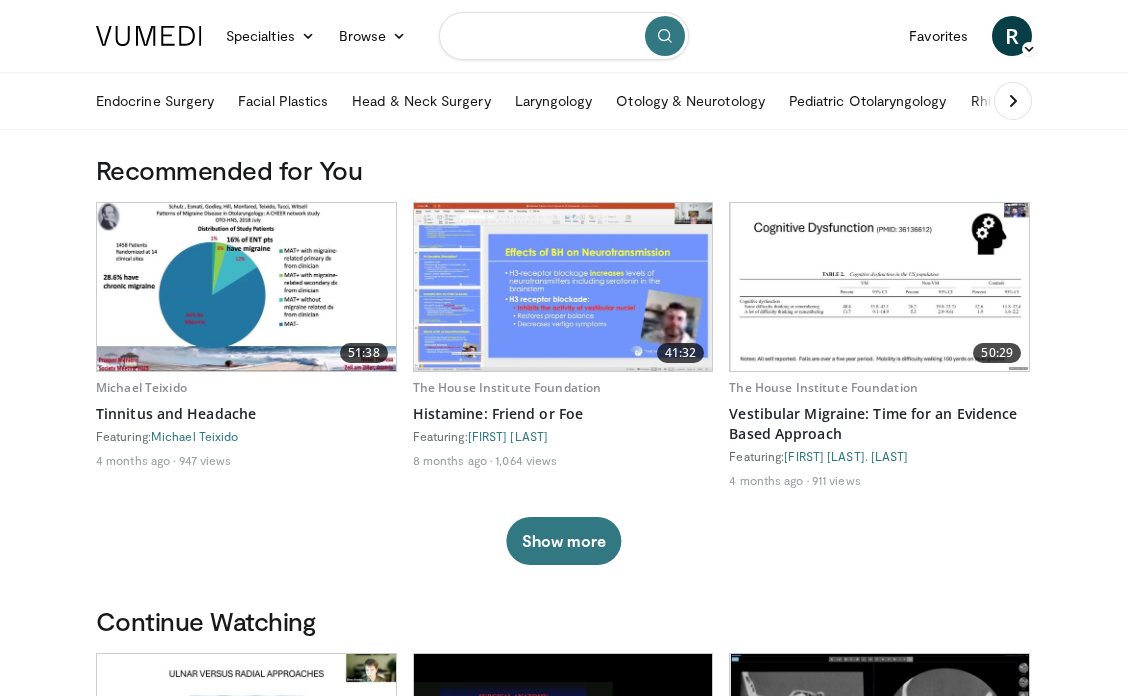 click at bounding box center [564, 36] 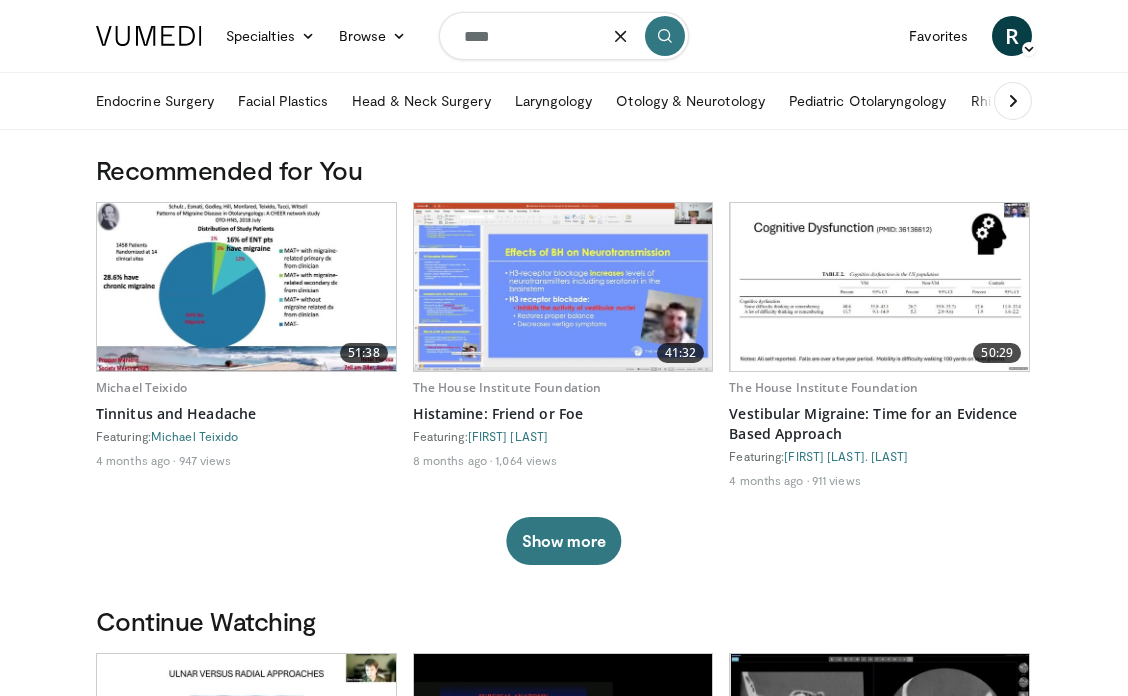 type on "****" 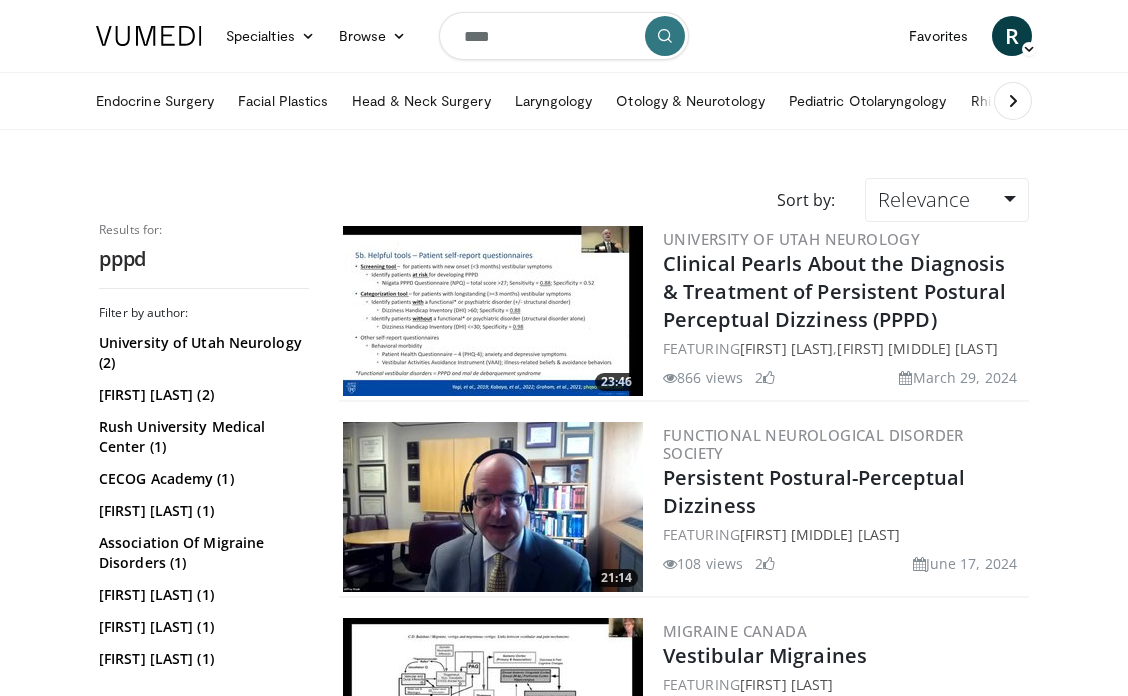 scroll, scrollTop: 0, scrollLeft: 0, axis: both 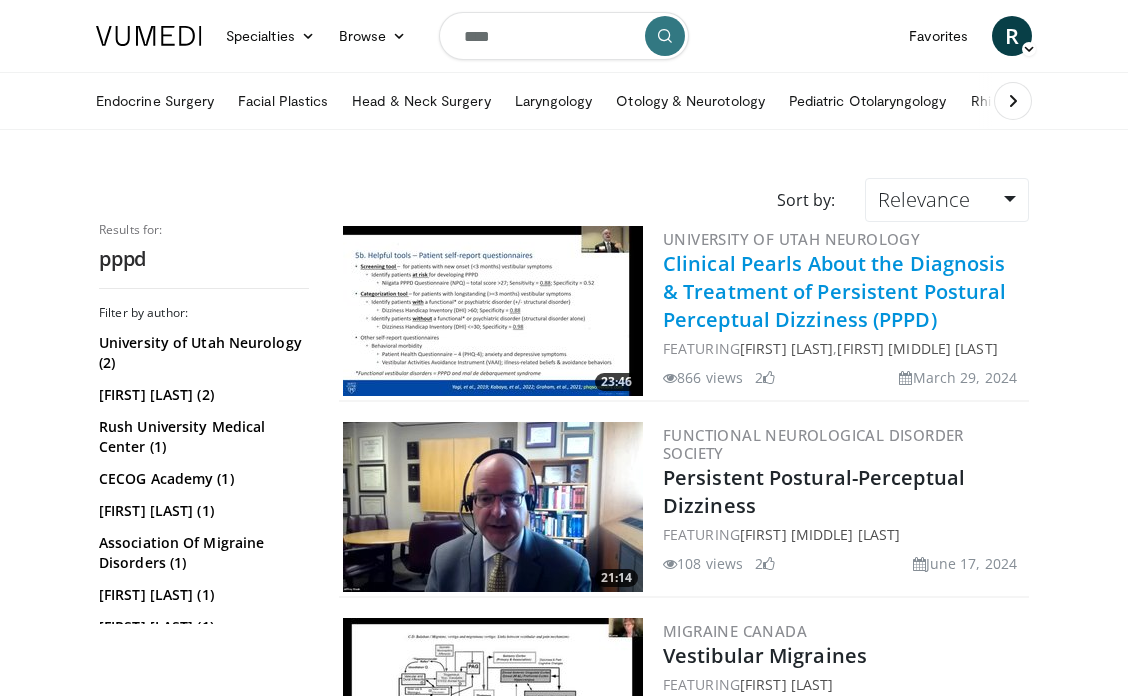 click on "Clinical Pearls About the Diagnosis & Treatment of Persistent Postural Perceptual Dizziness (PPPD)" at bounding box center (834, 291) 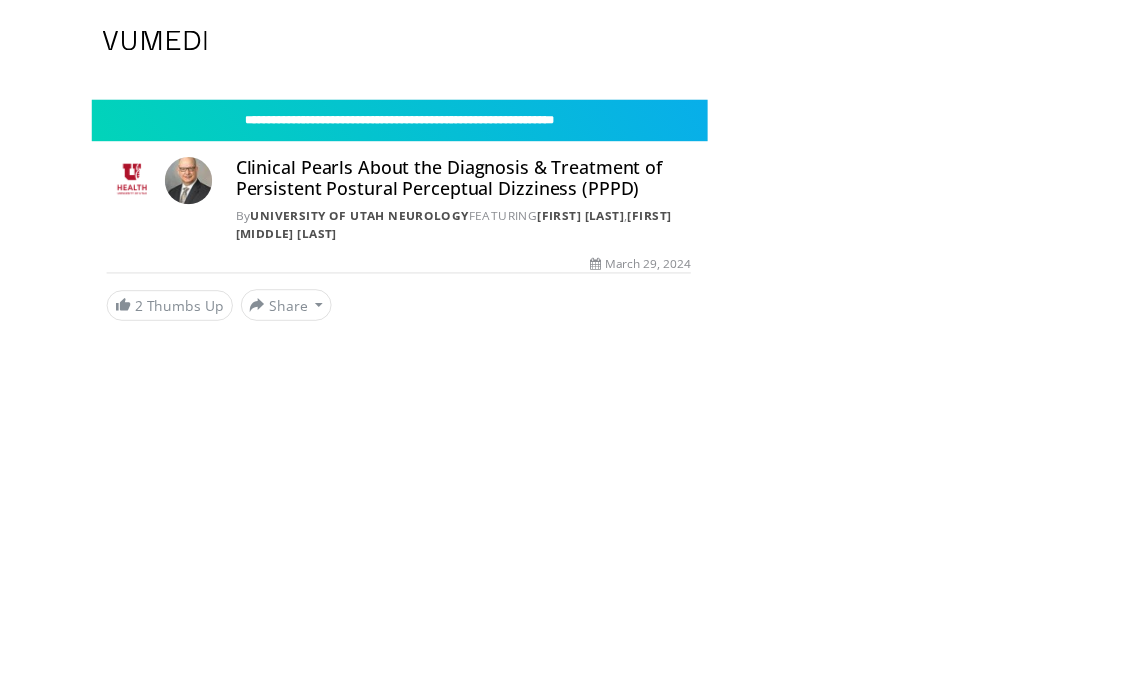 scroll, scrollTop: 0, scrollLeft: 0, axis: both 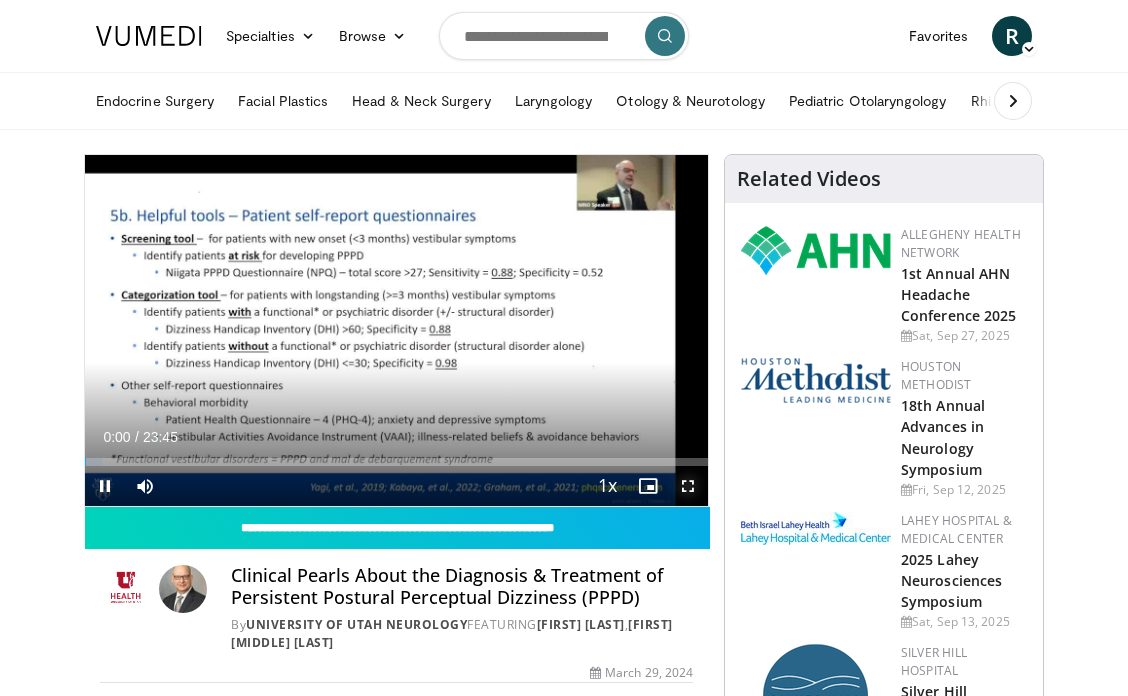 click at bounding box center (688, 486) 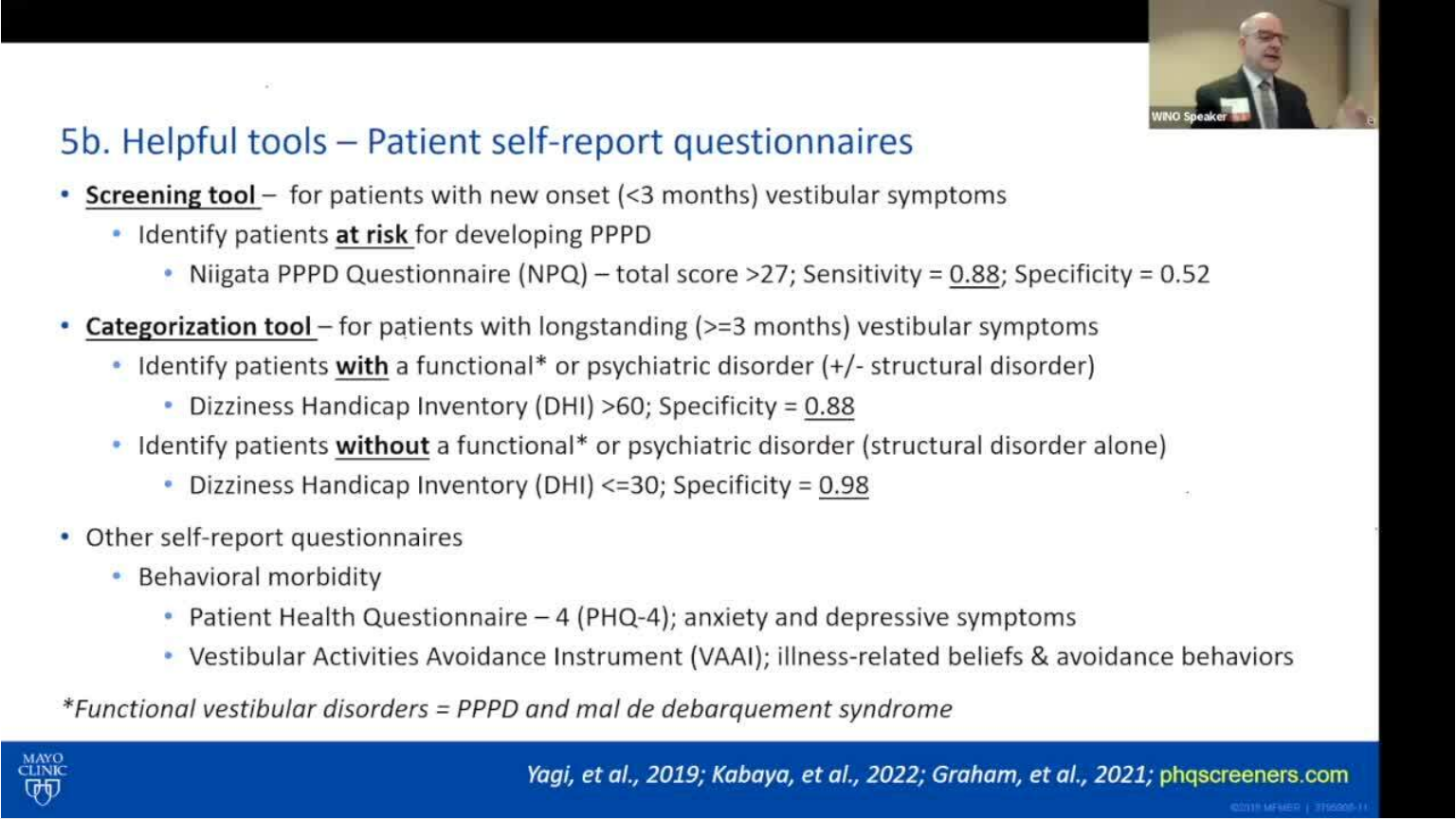 click on "**********" at bounding box center (728, 410) 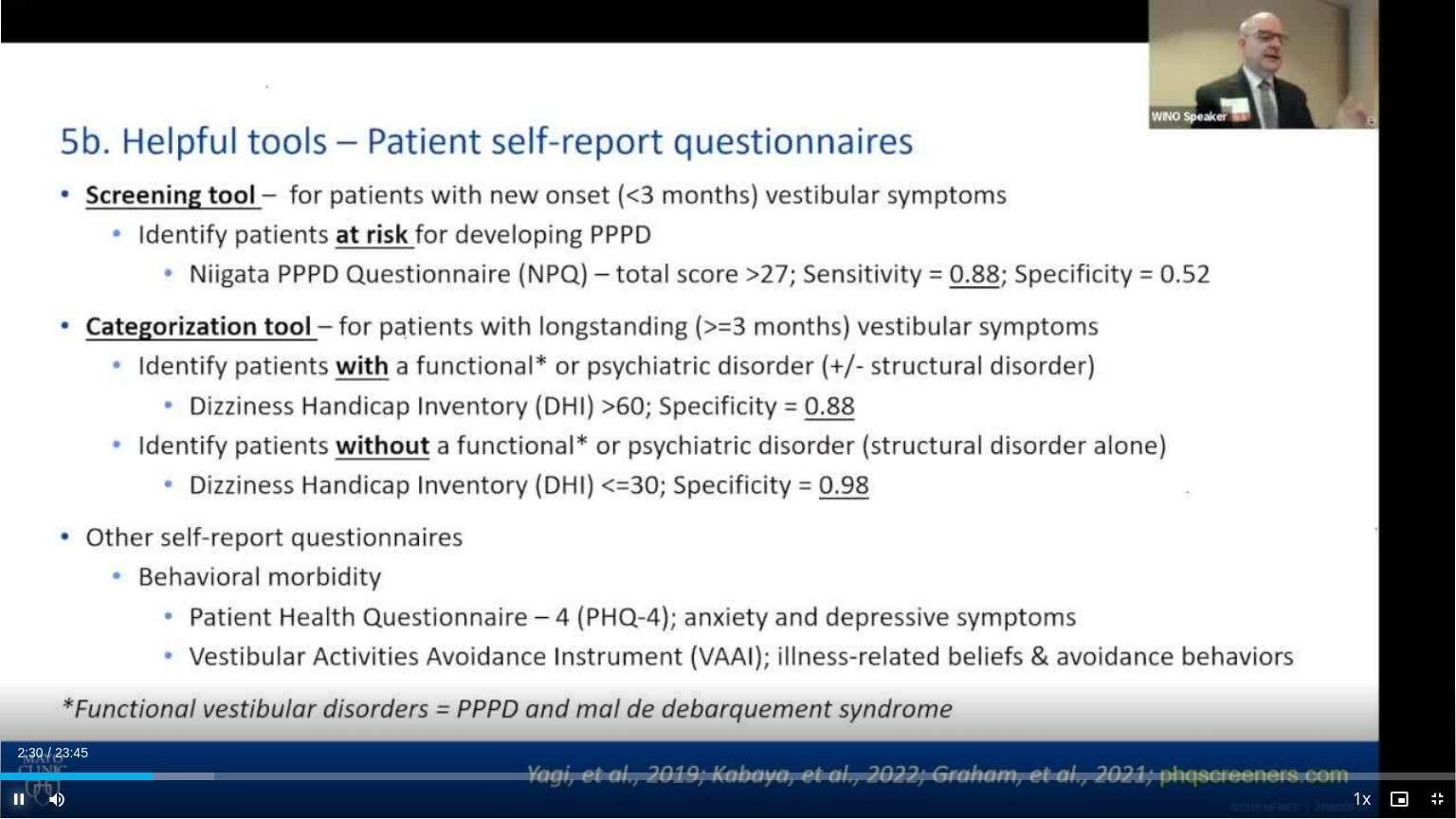 click at bounding box center [19, 799] 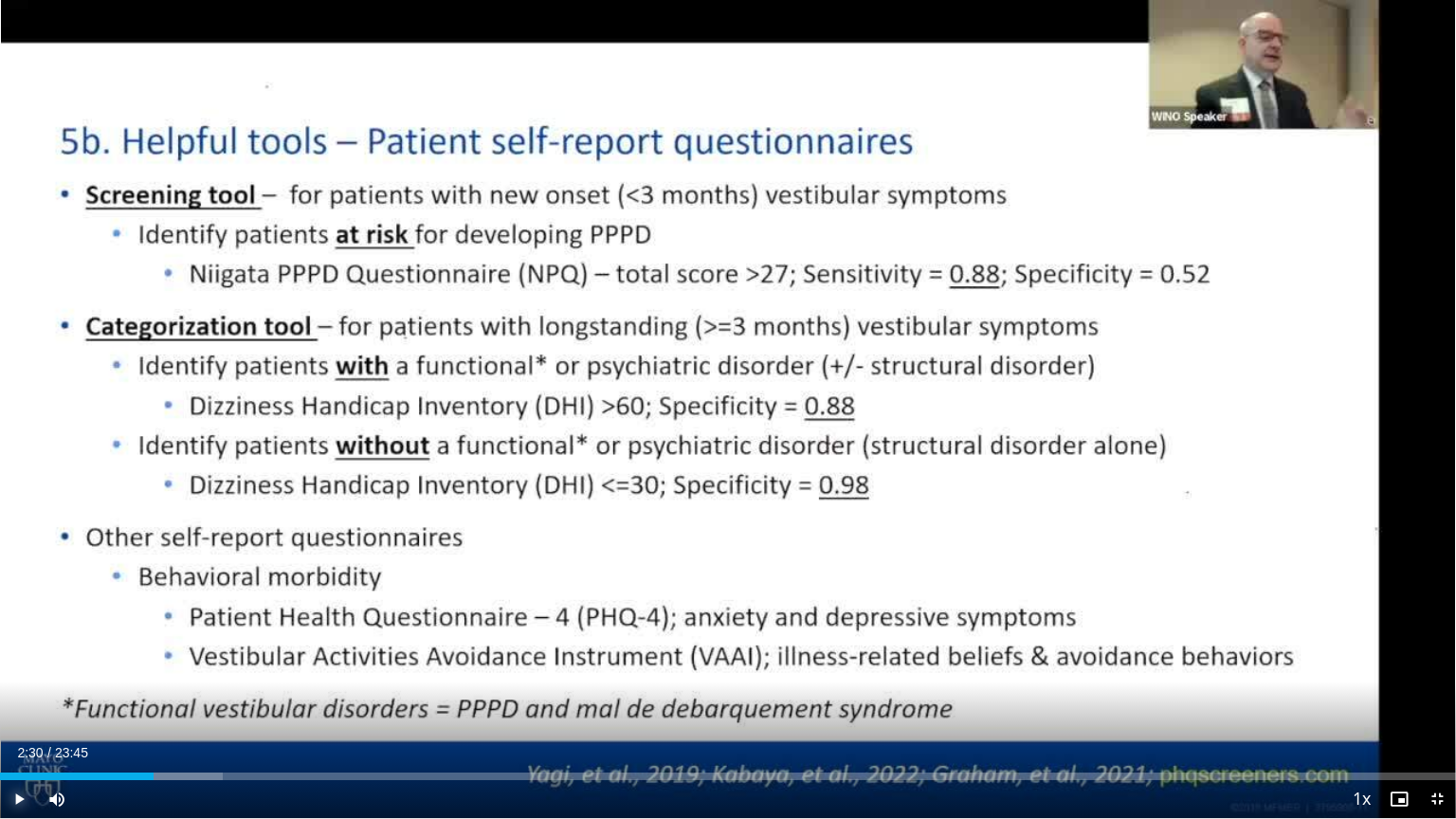 click at bounding box center [19, 799] 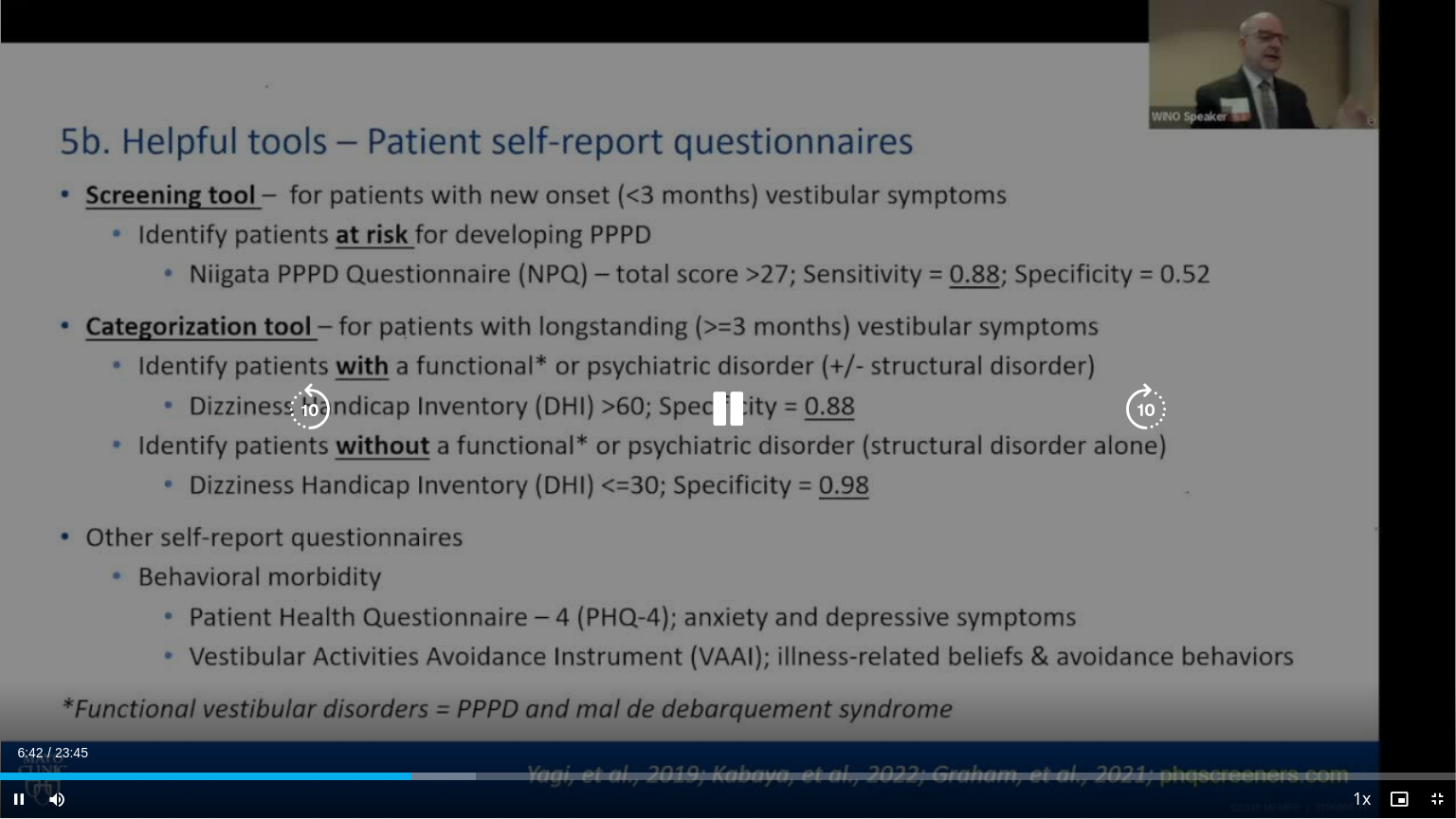 click at bounding box center [728, 410] 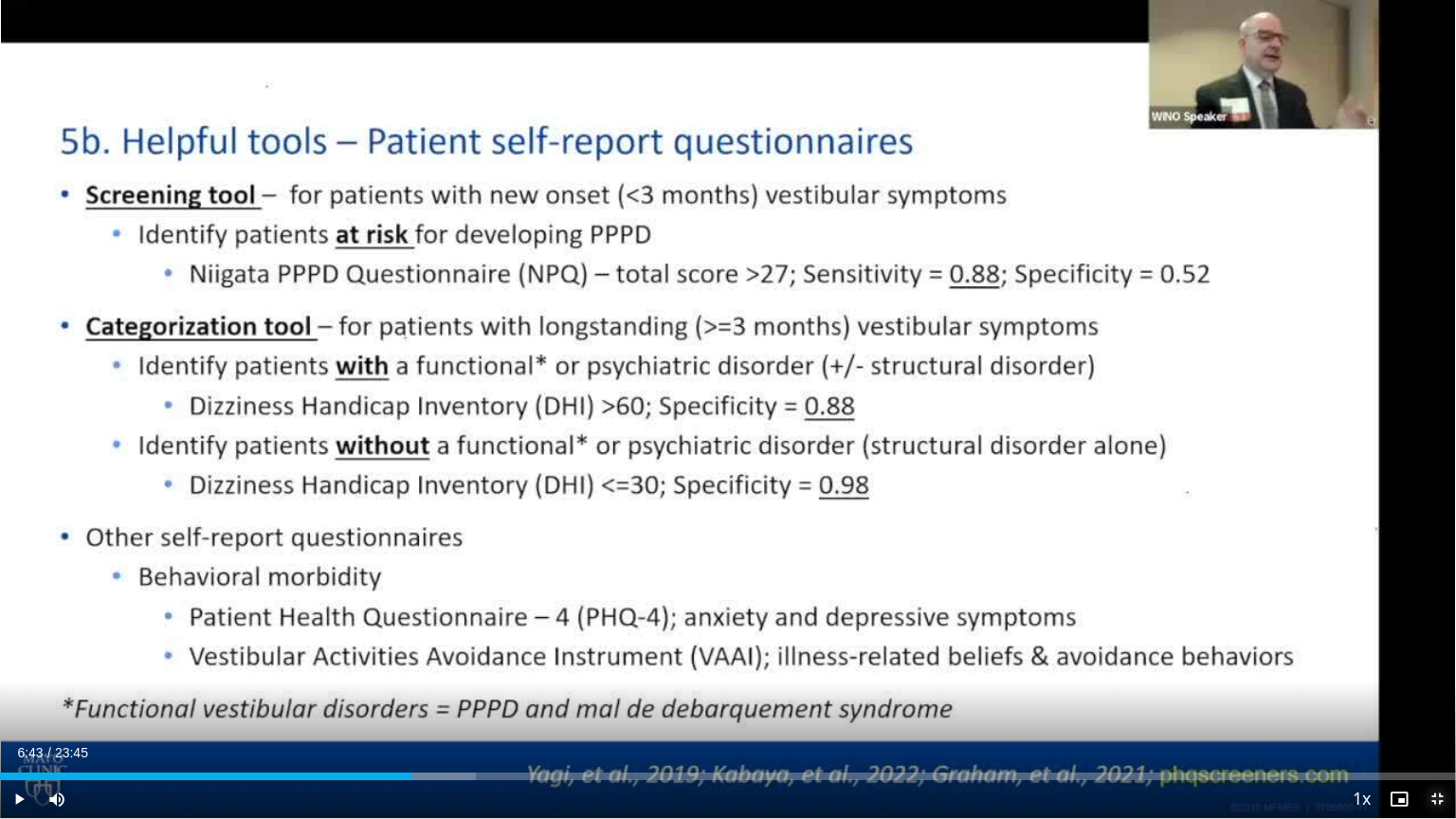 click at bounding box center (1437, 799) 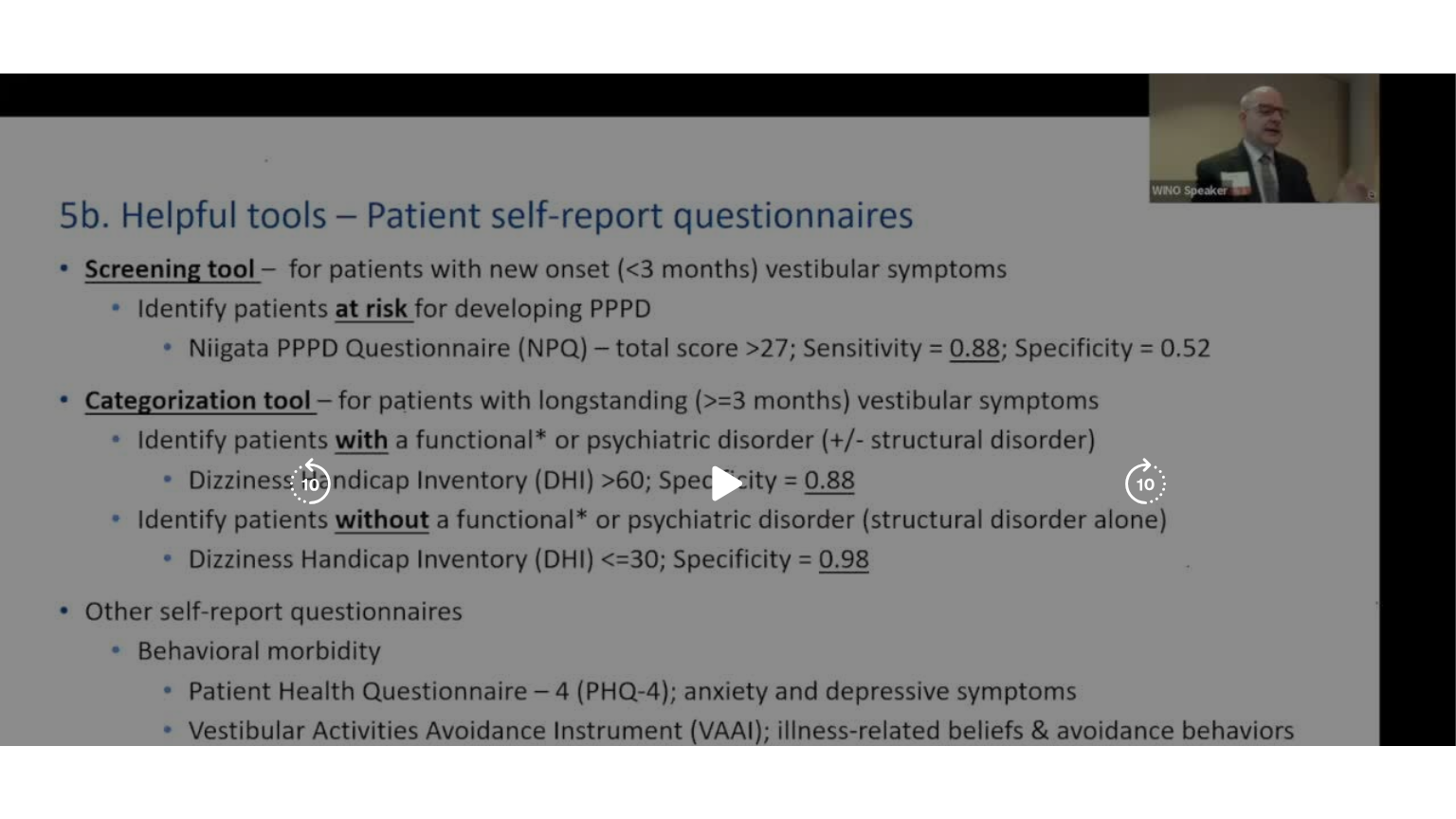 scroll, scrollTop: 63, scrollLeft: 0, axis: vertical 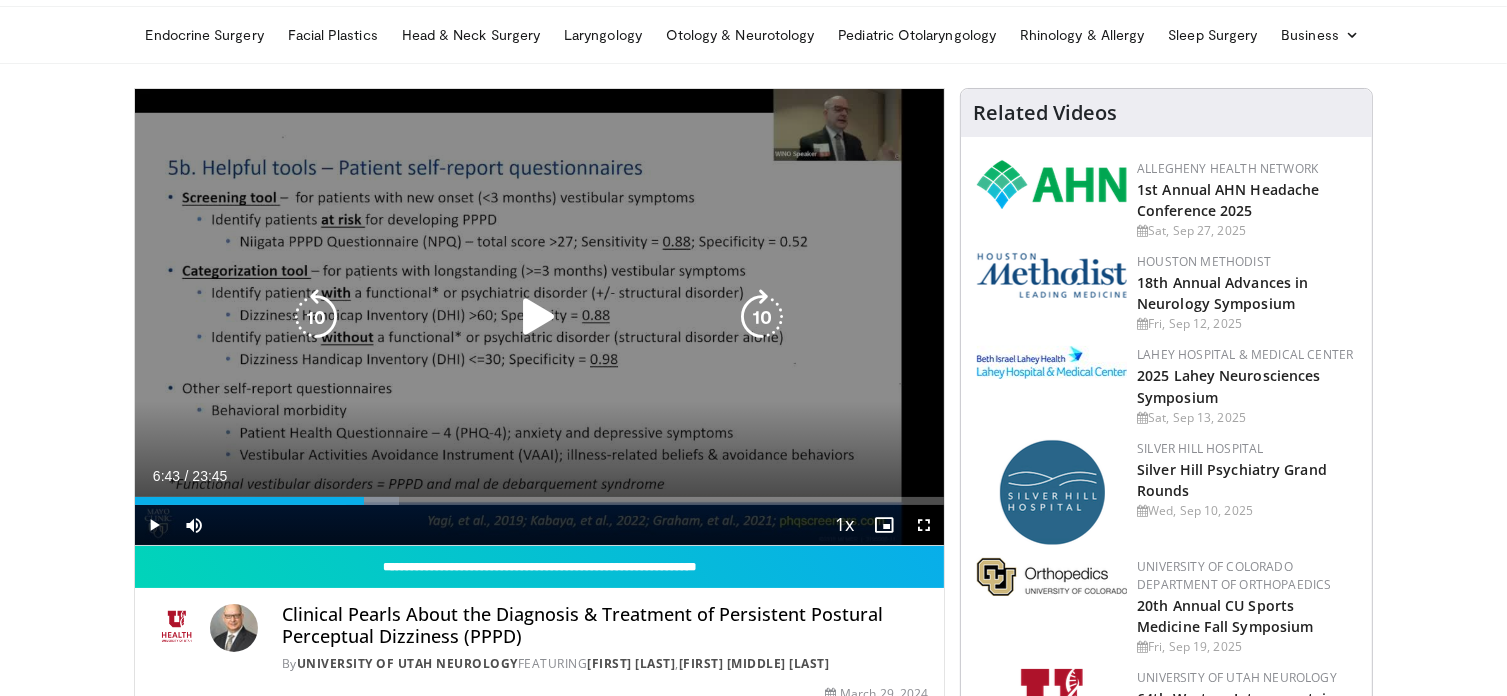 click at bounding box center (539, 317) 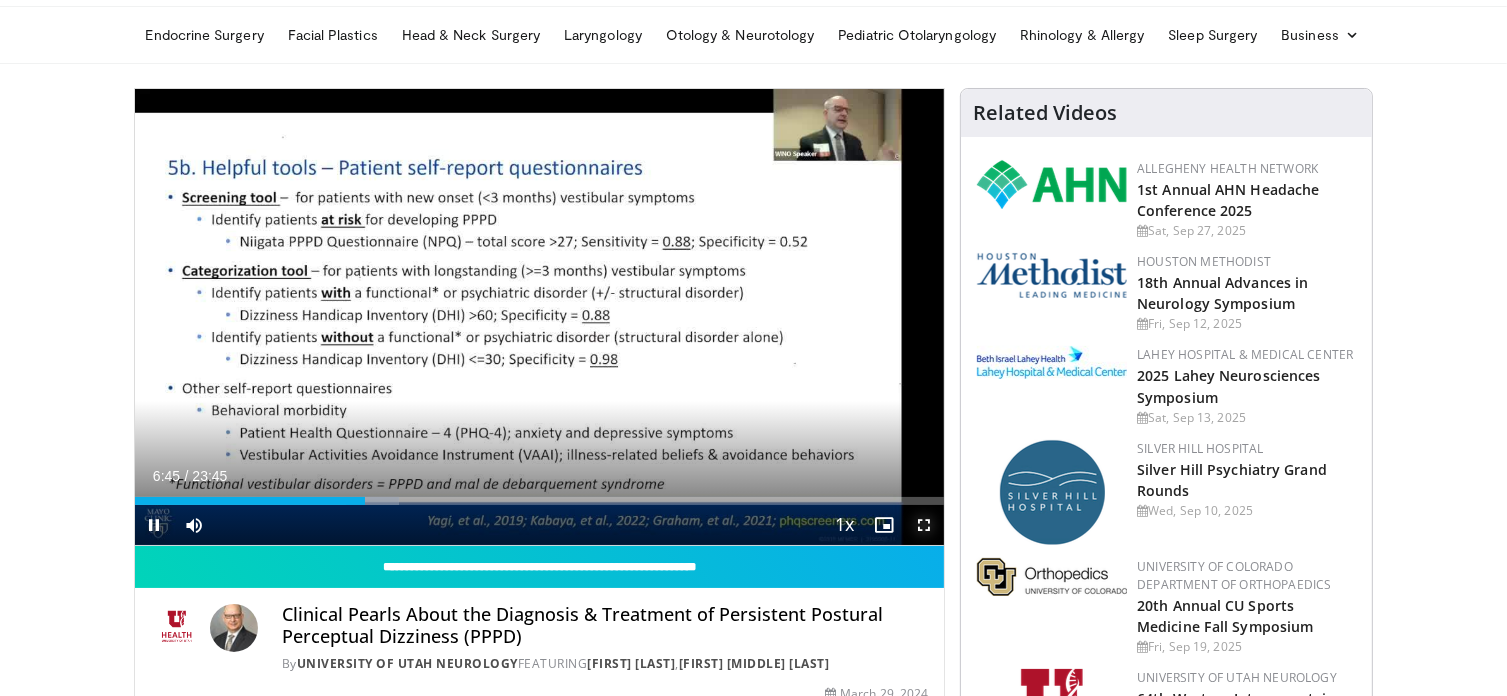 click at bounding box center [924, 525] 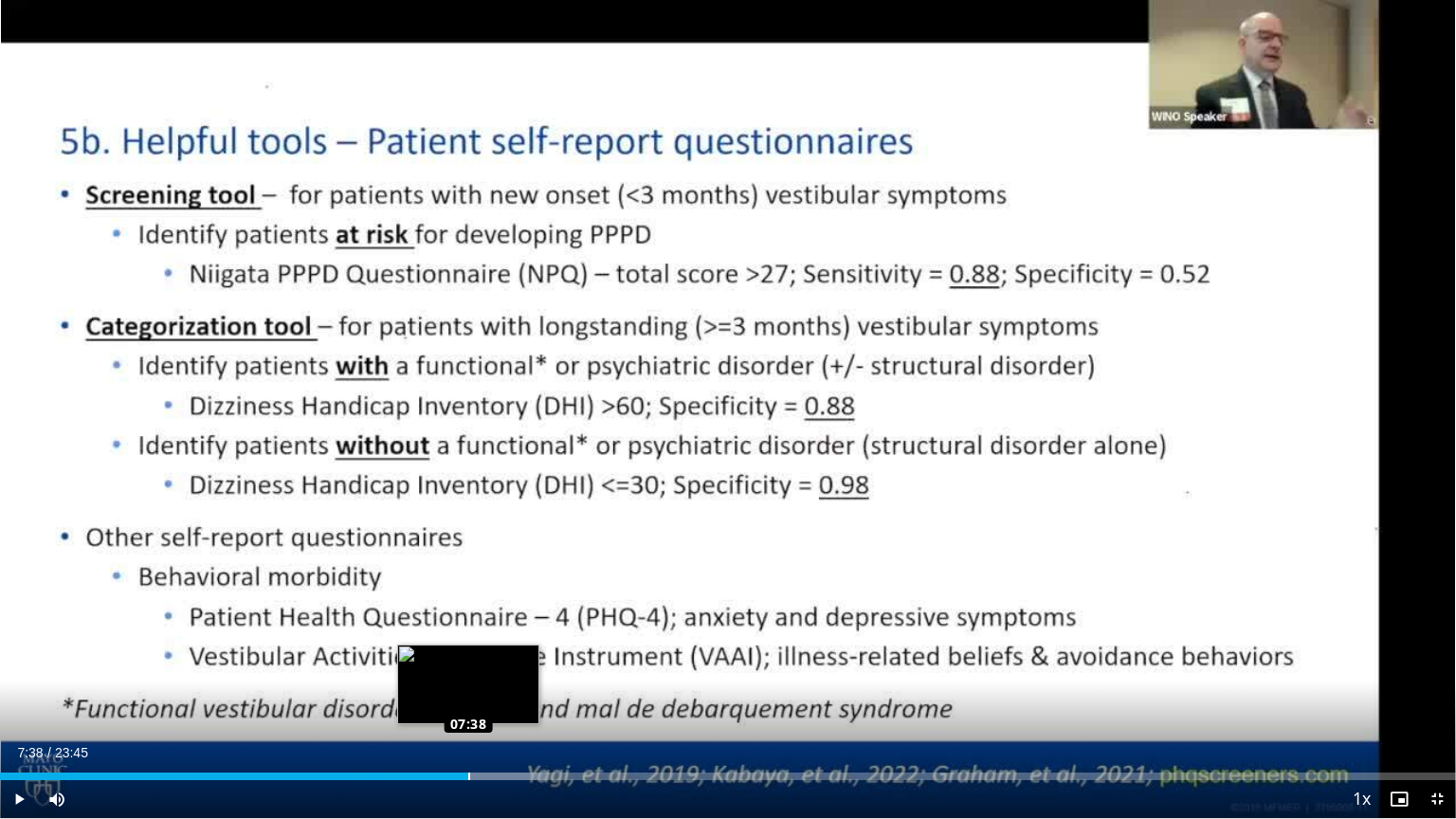 click on "Loaded :  37.58% 07:38 07:38" at bounding box center [728, 776] 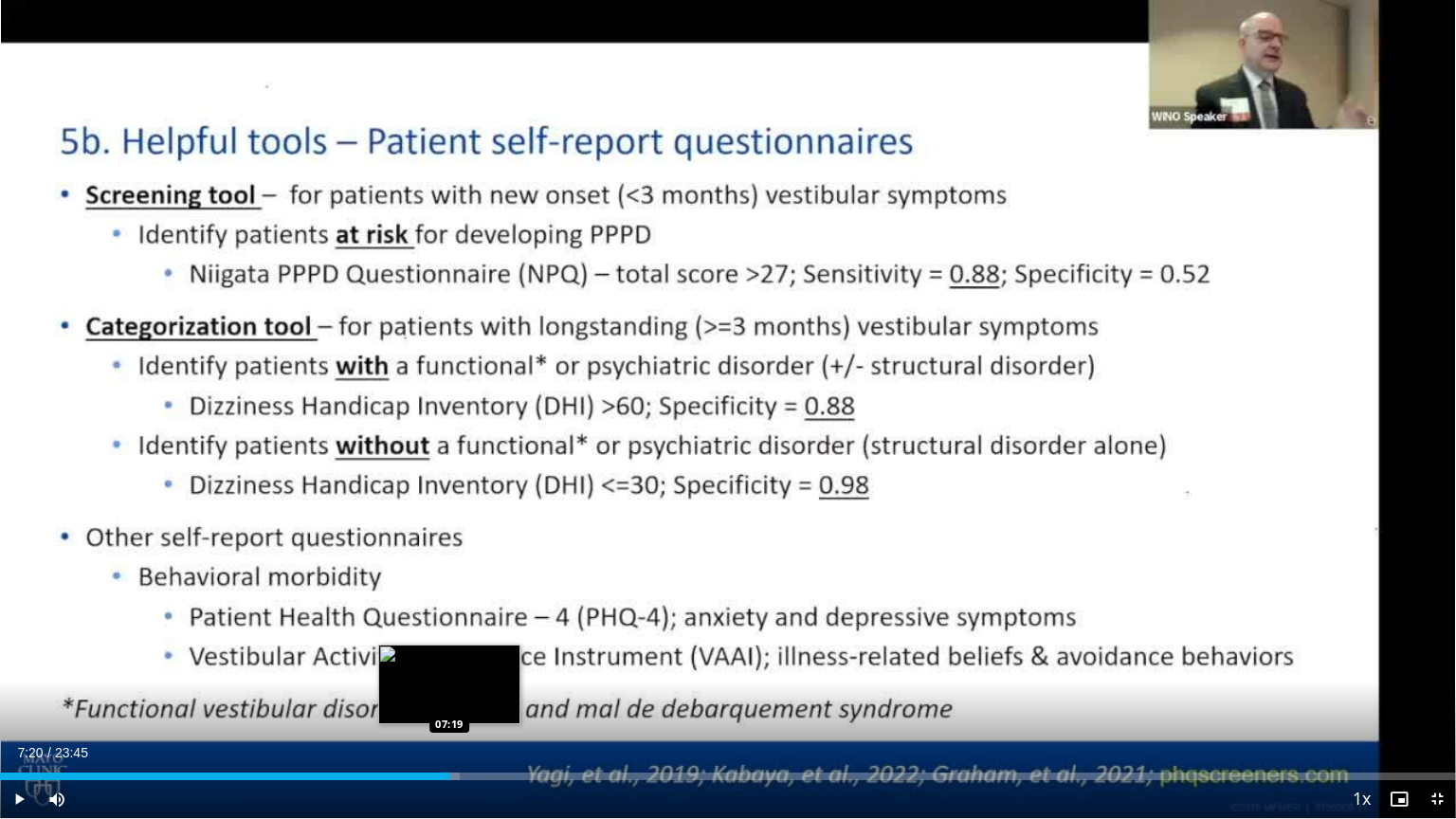 click on "Loaded :  31.57% 07:20 07:19" at bounding box center [728, 776] 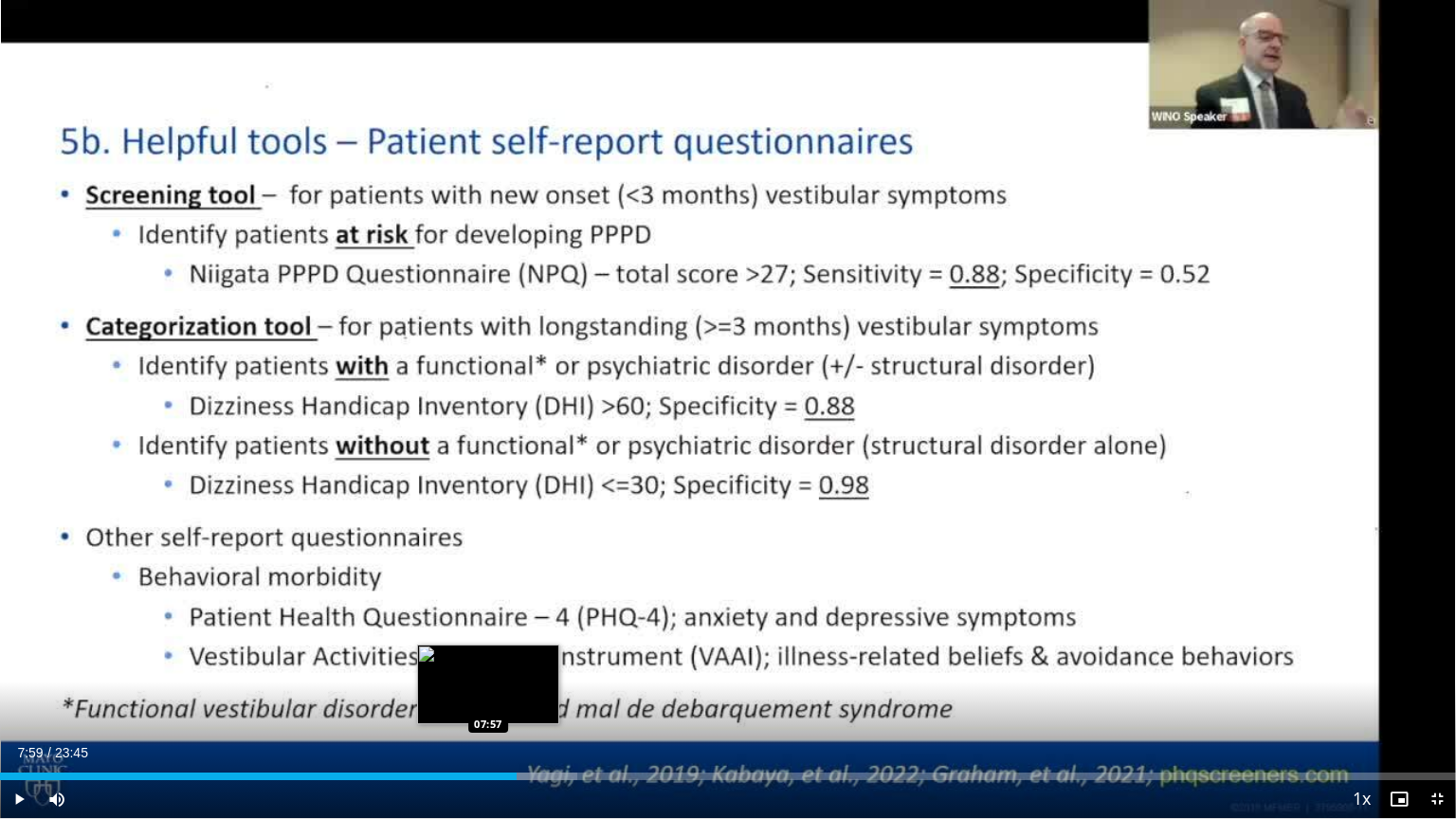 click on "Loaded :  39.67% 08:25 07:57" at bounding box center [728, 776] 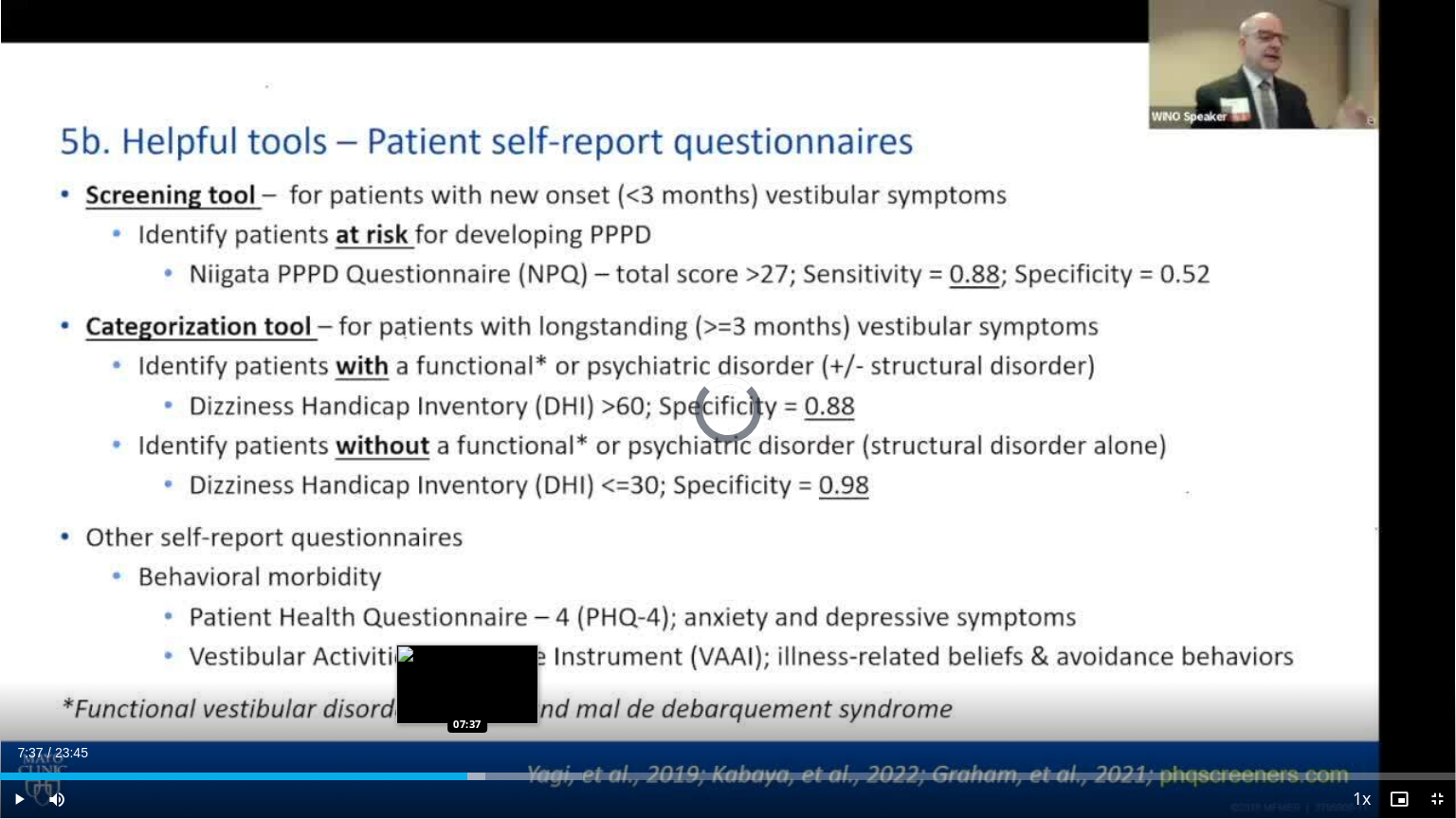 click on "08:03" at bounding box center (233, 776) 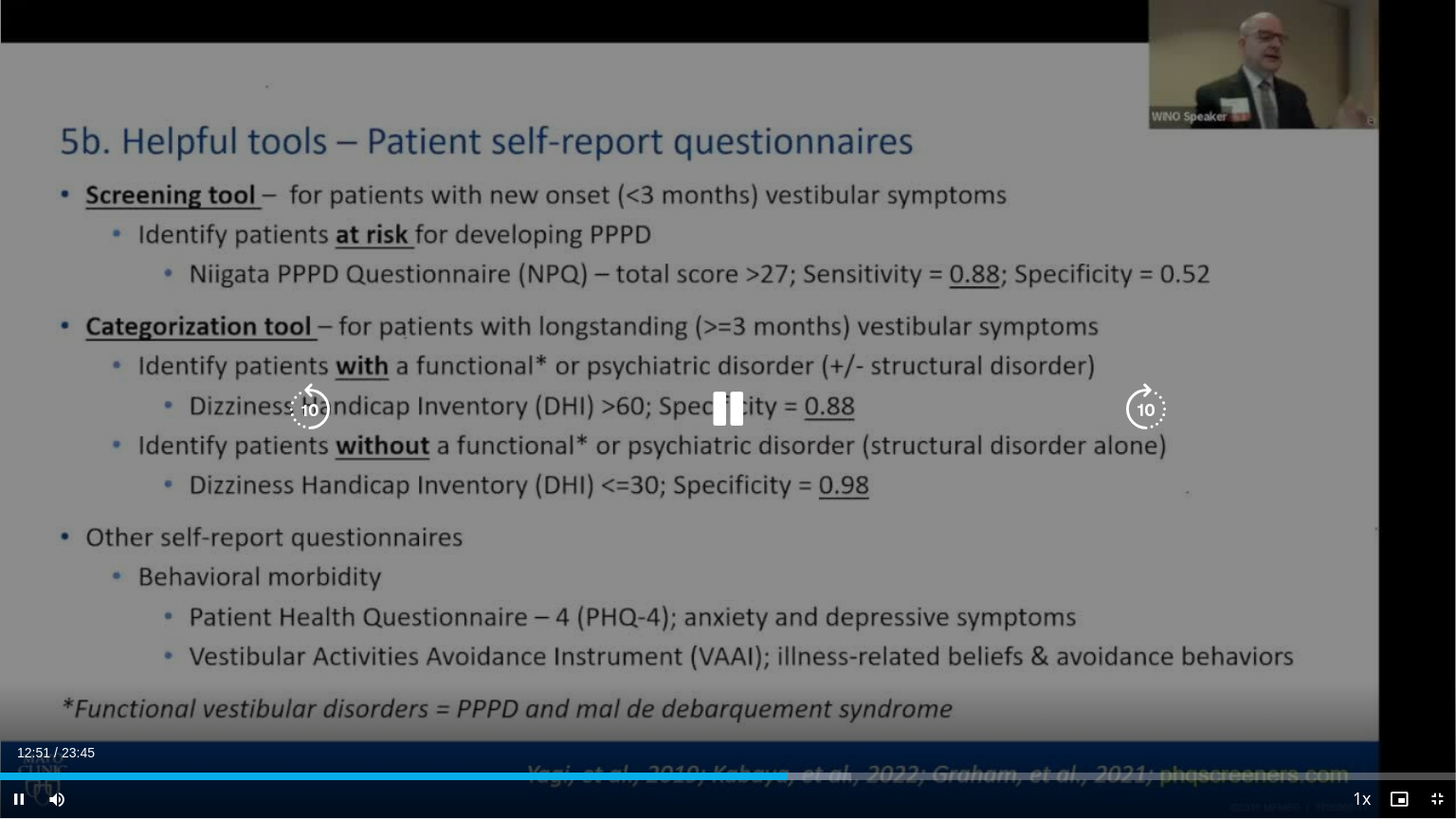 drag, startPoint x: 732, startPoint y: 411, endPoint x: 721, endPoint y: 407, distance: 11.7047 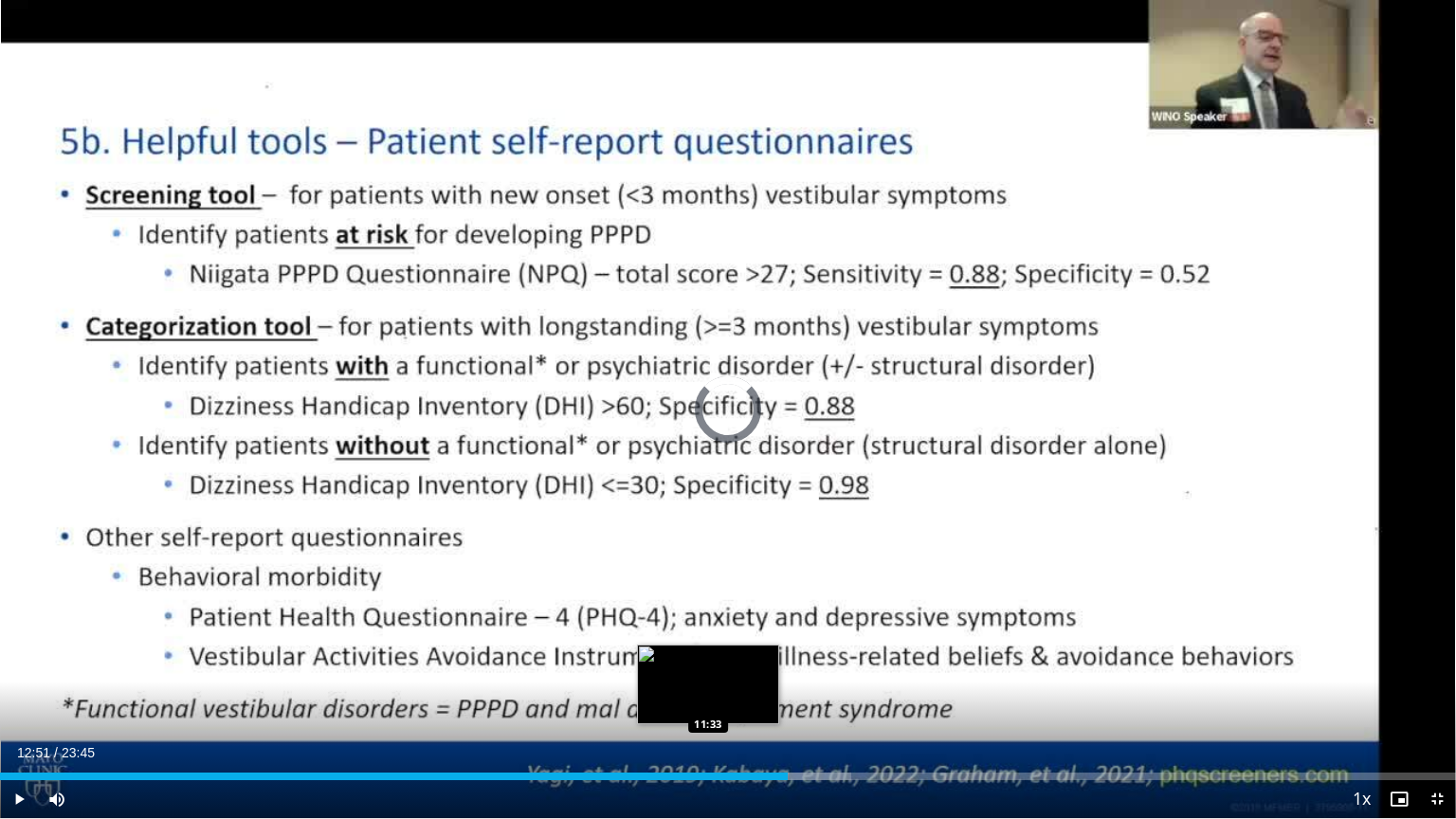 click on "Loaded :  58.46% 12:51 11:33" at bounding box center (728, 776) 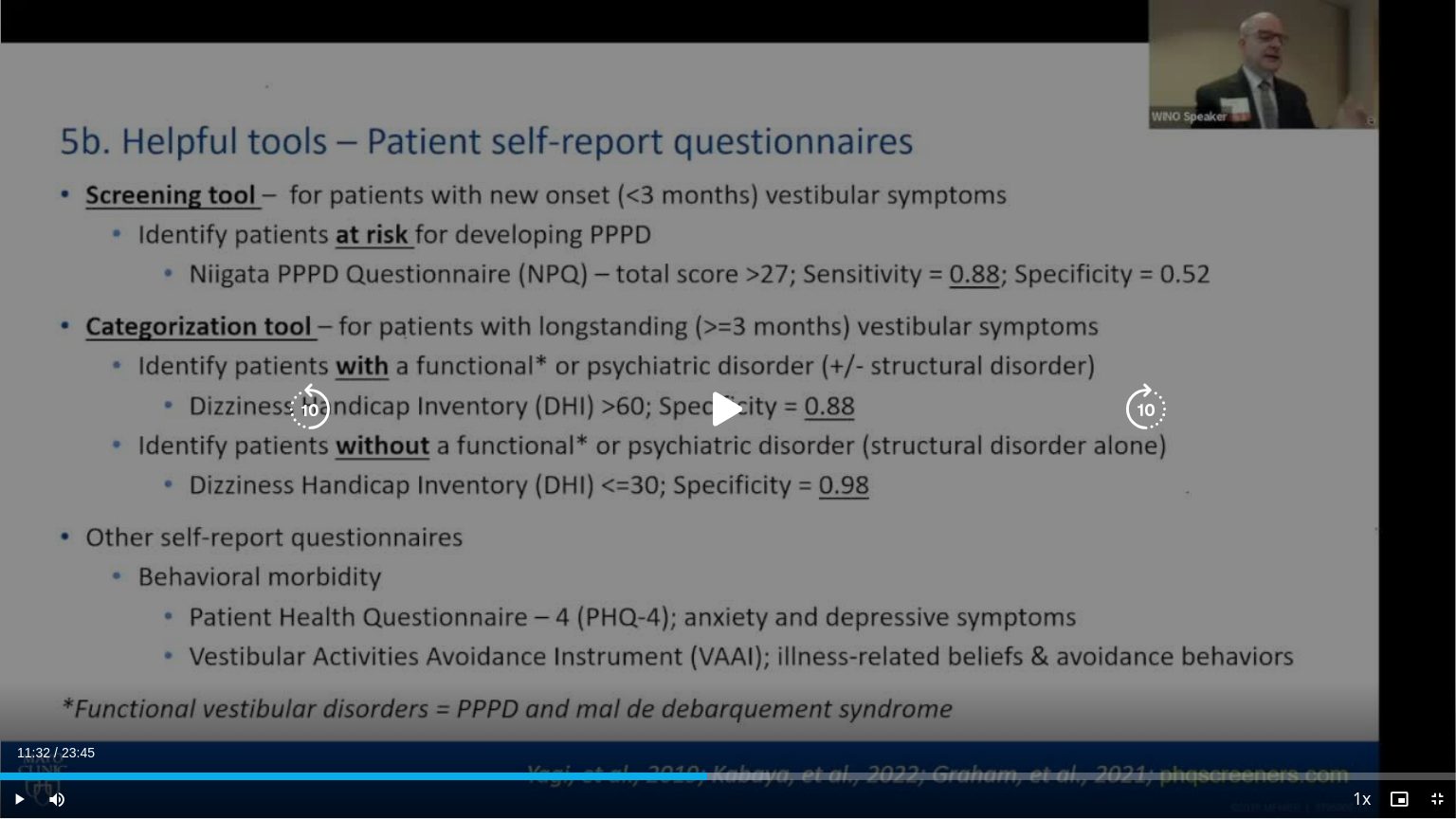 click at bounding box center [728, 410] 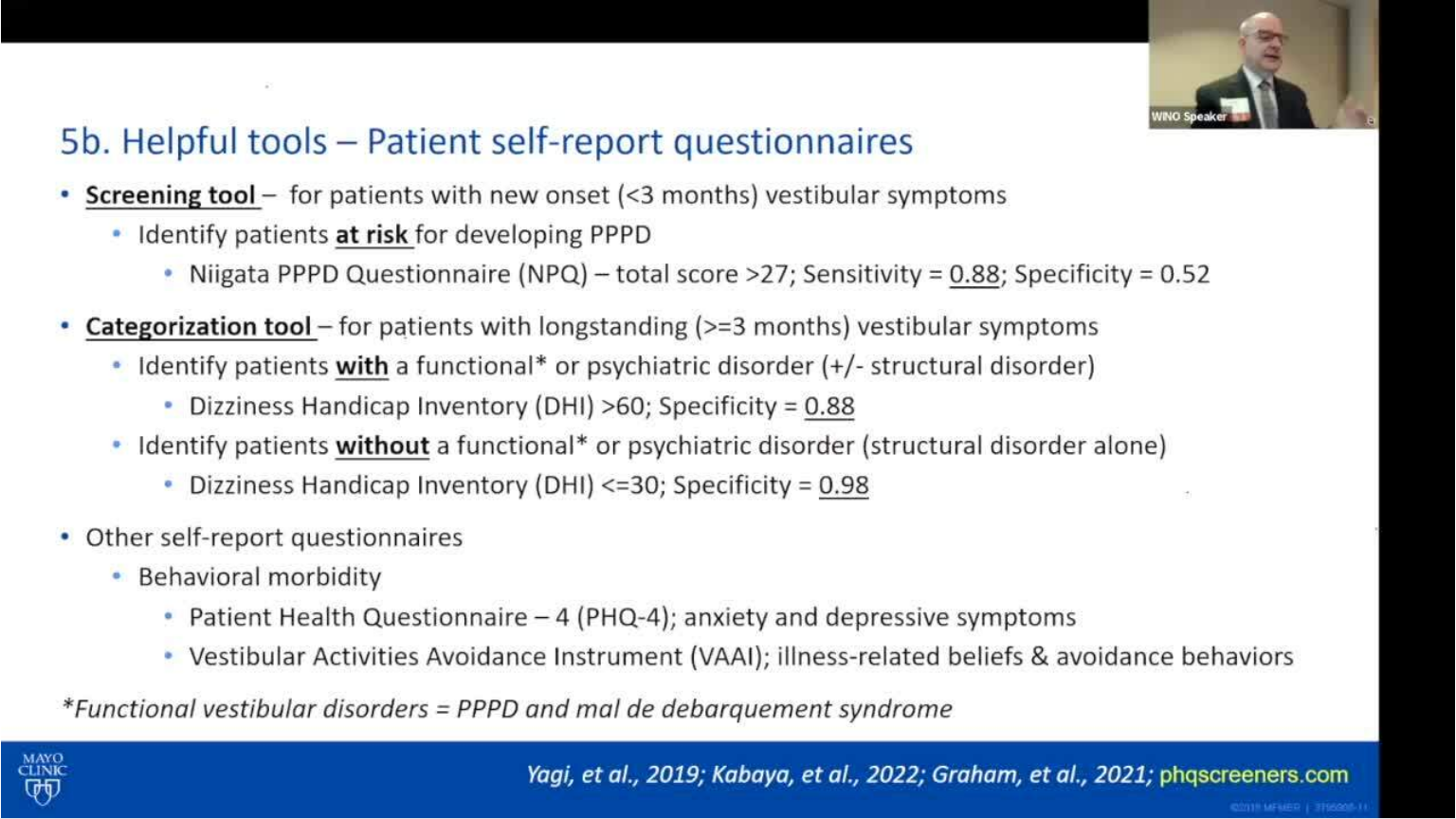 click on "10 seconds
Tap to unmute" at bounding box center (728, 409) 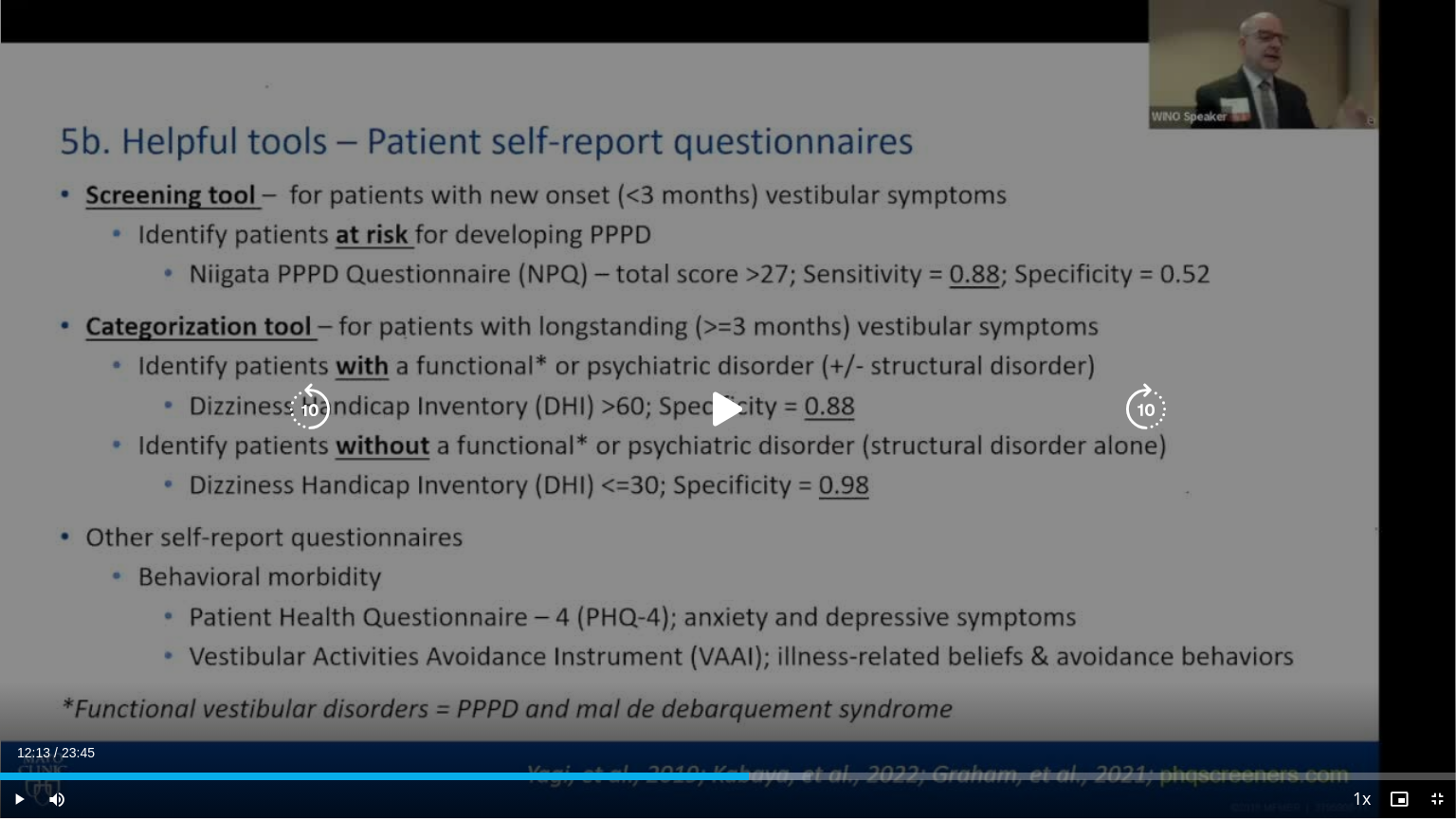 click at bounding box center (728, 410) 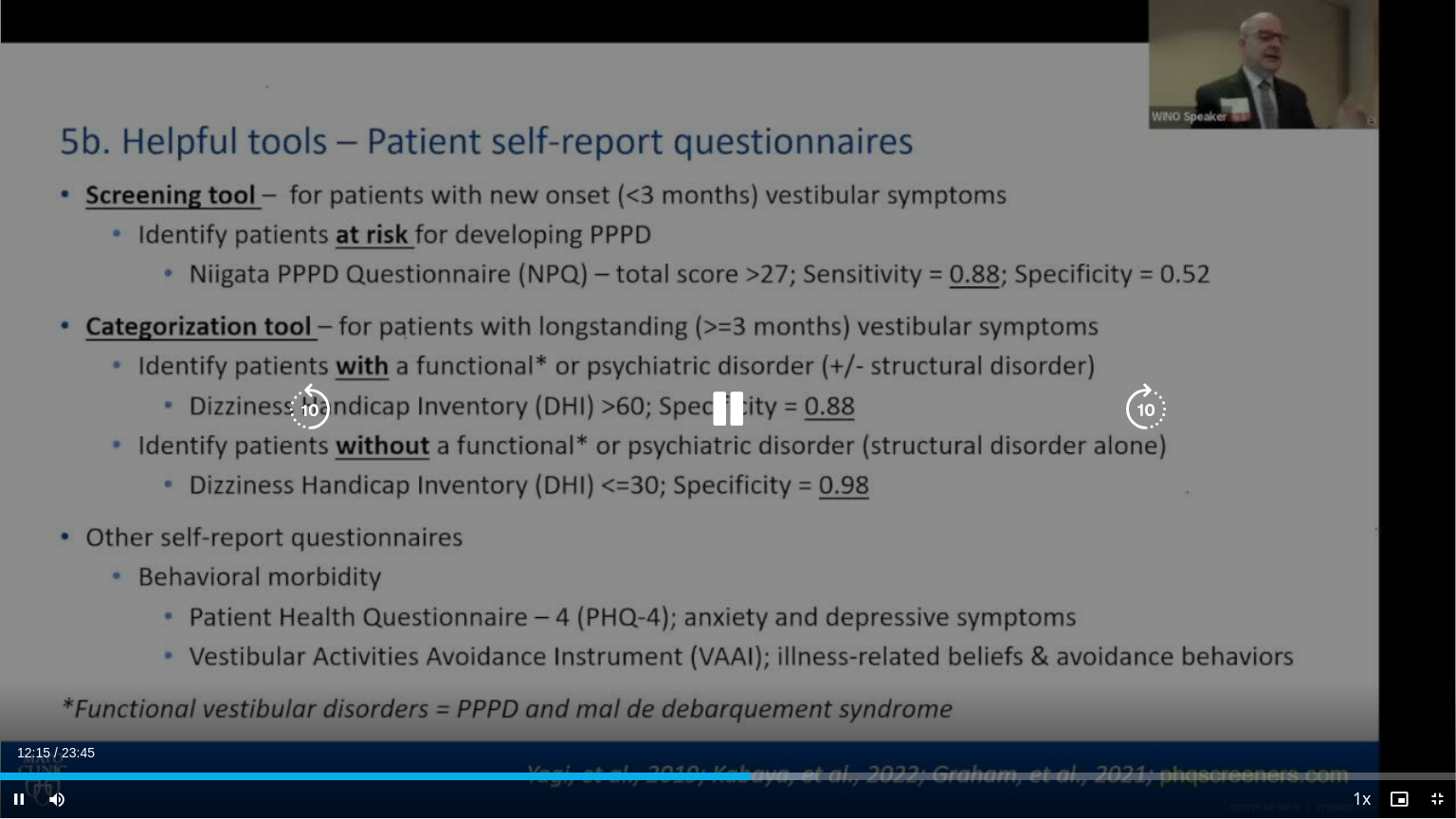click at bounding box center (728, 410) 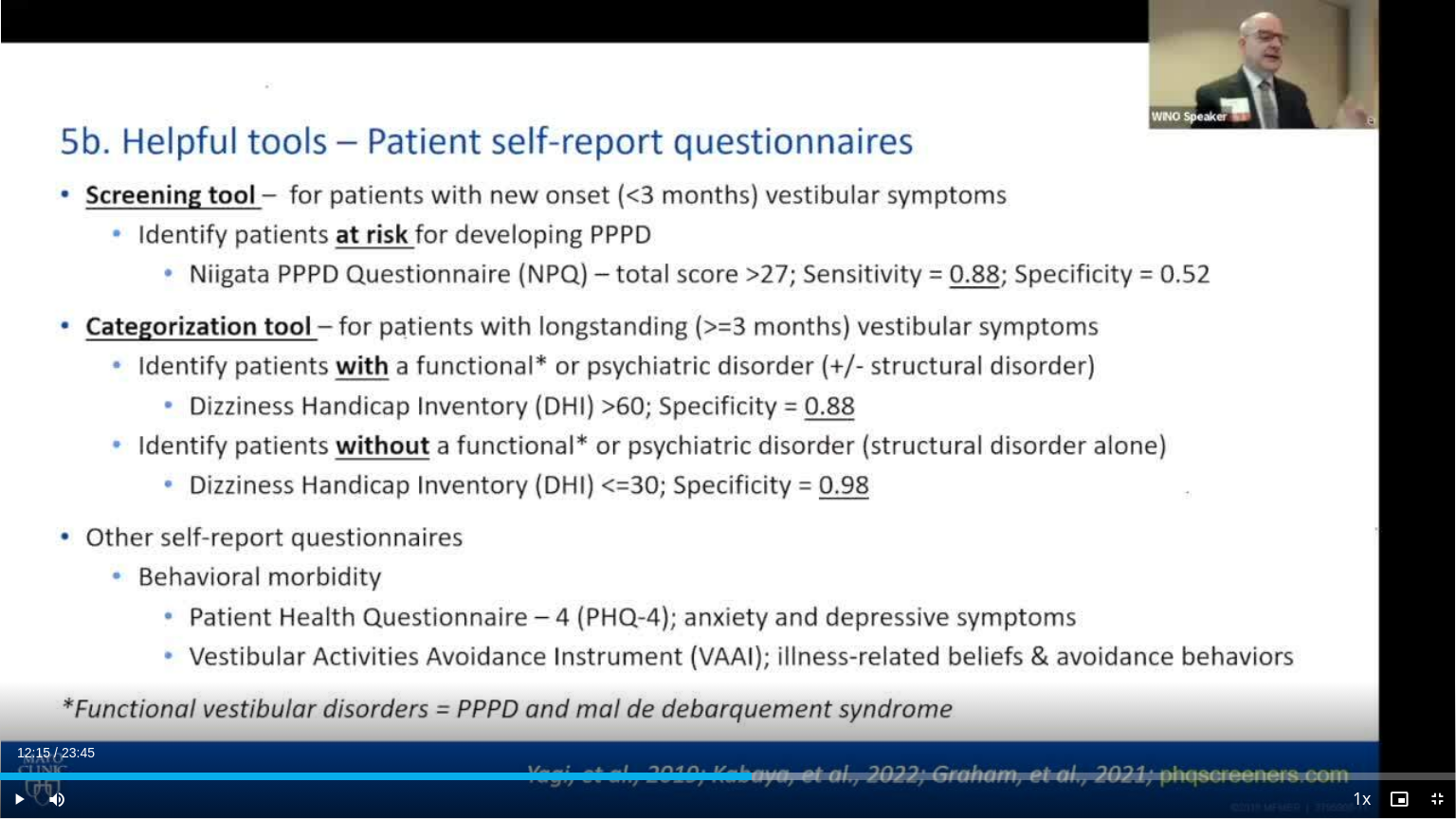click at bounding box center [728, 410] 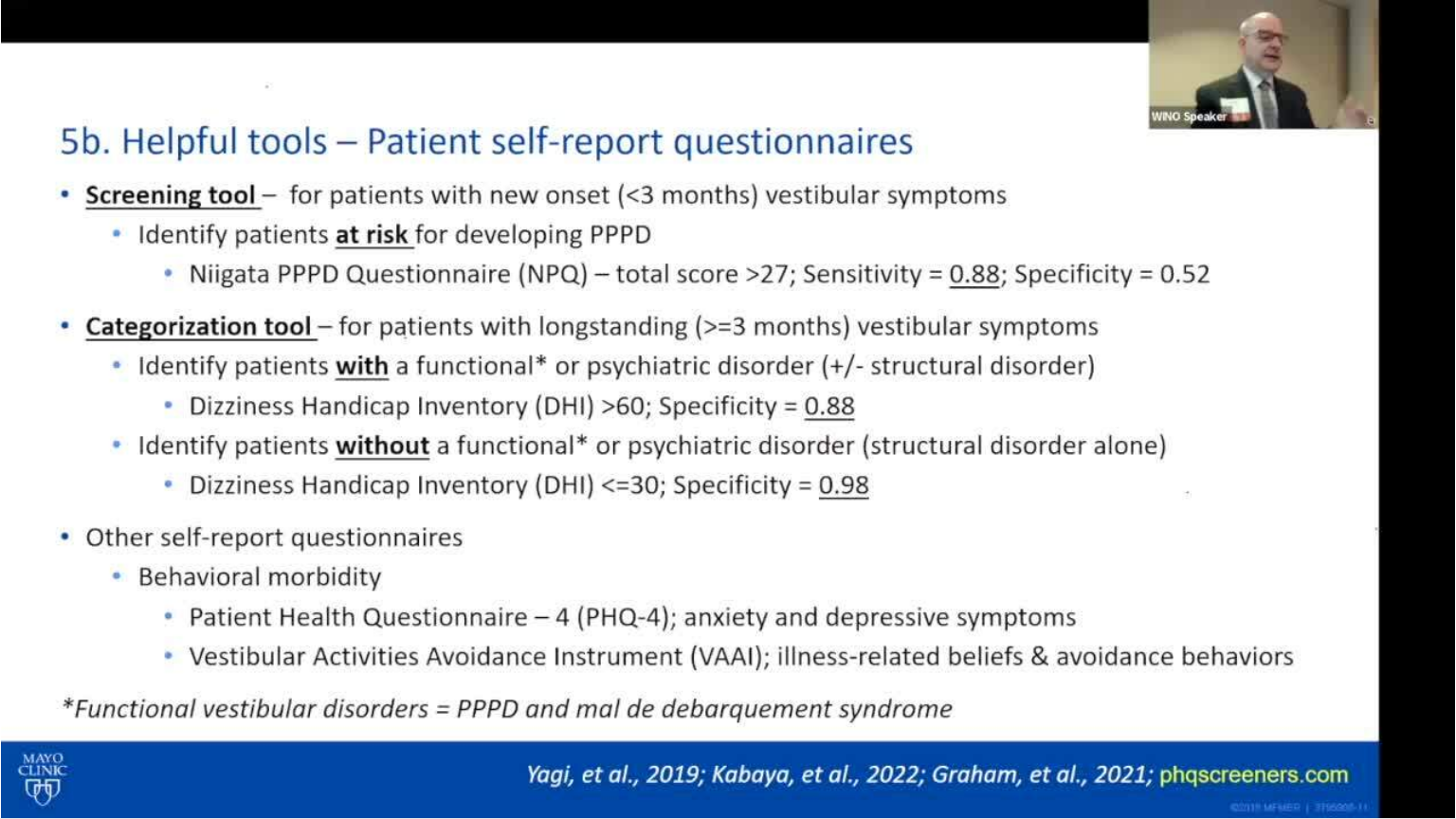 type 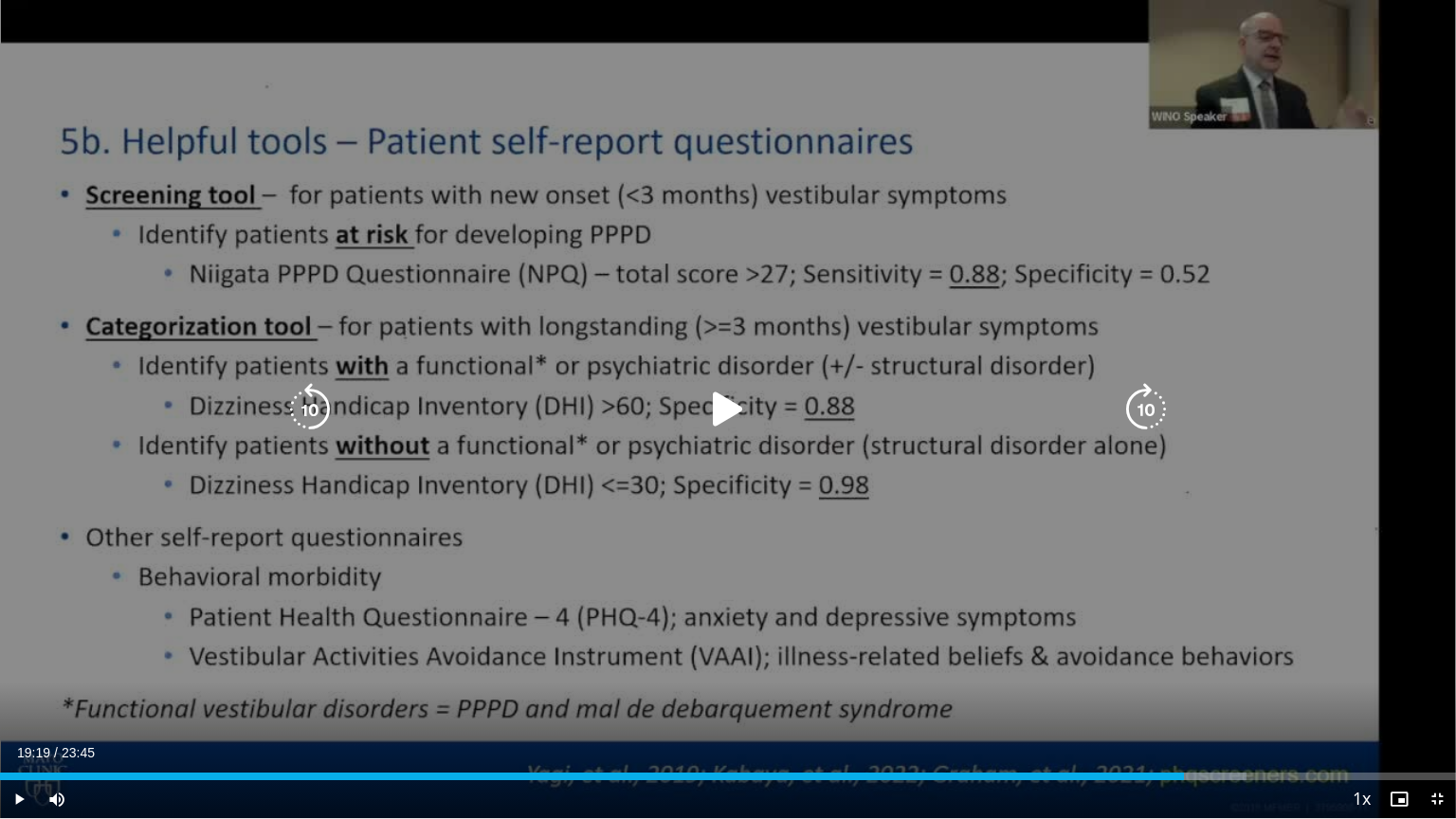 click at bounding box center (728, 410) 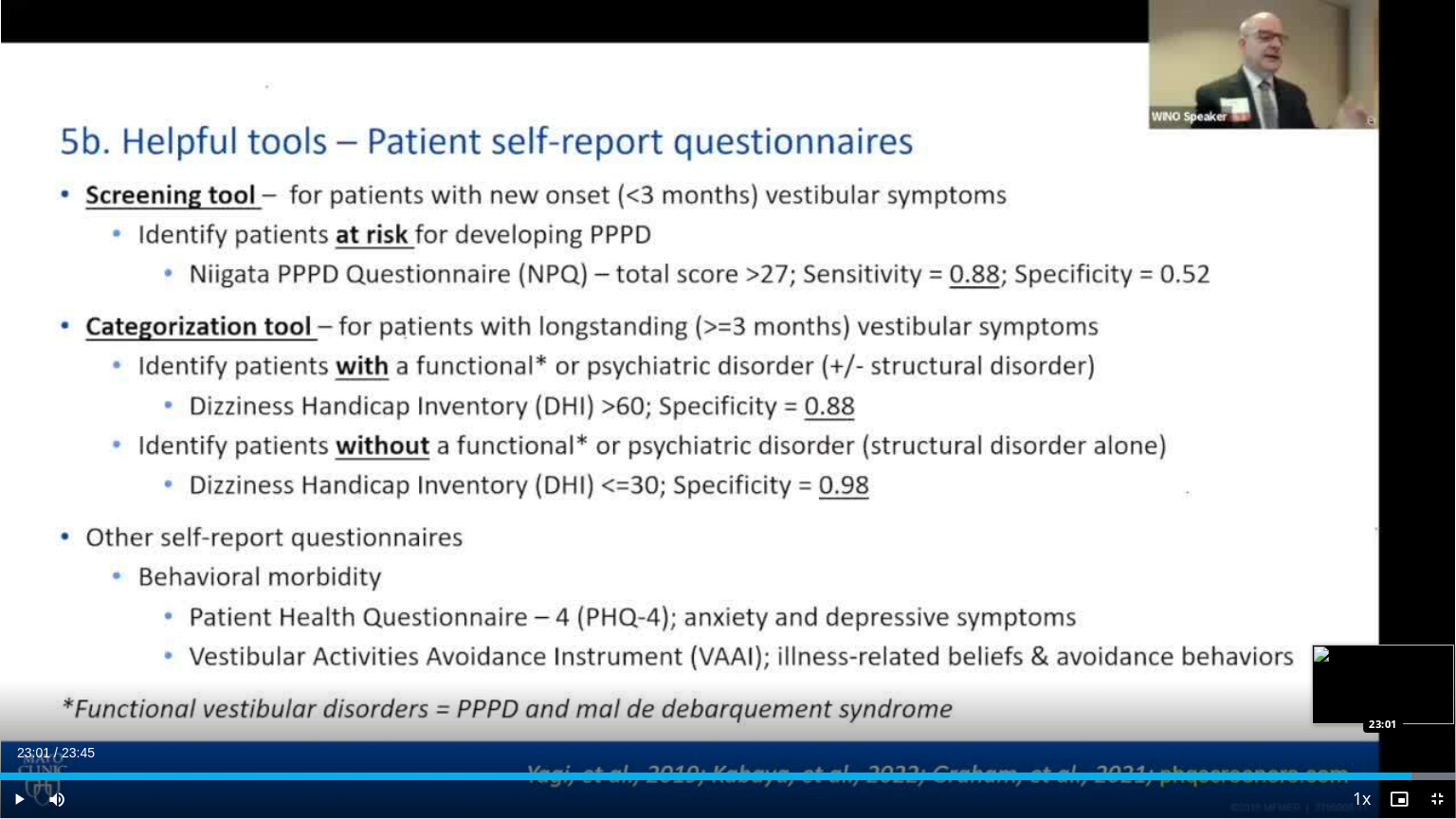 click on "Loaded :  100.00% 22:53 23:01" at bounding box center (728, 776) 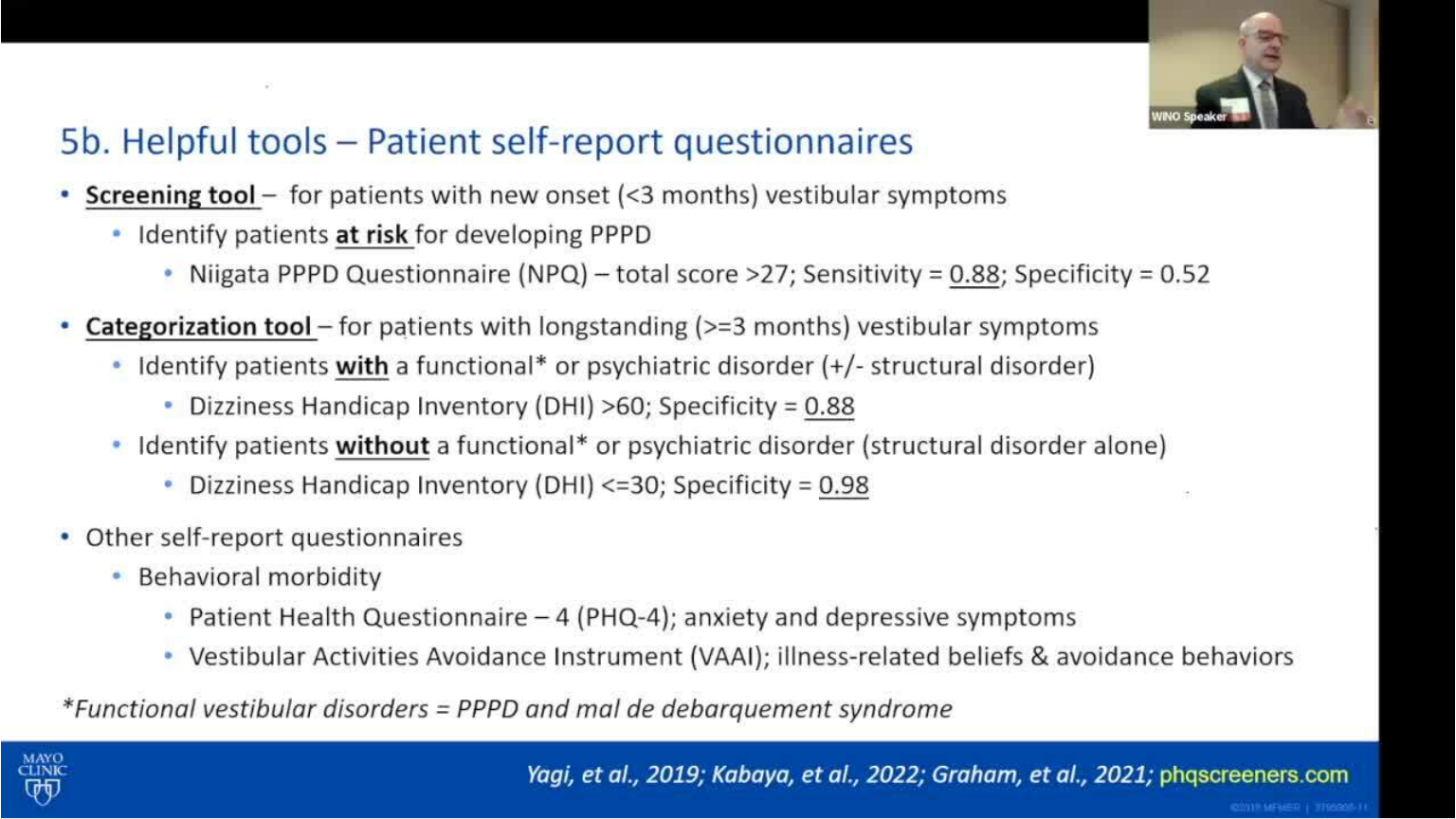 click on "**********" at bounding box center (728, 410) 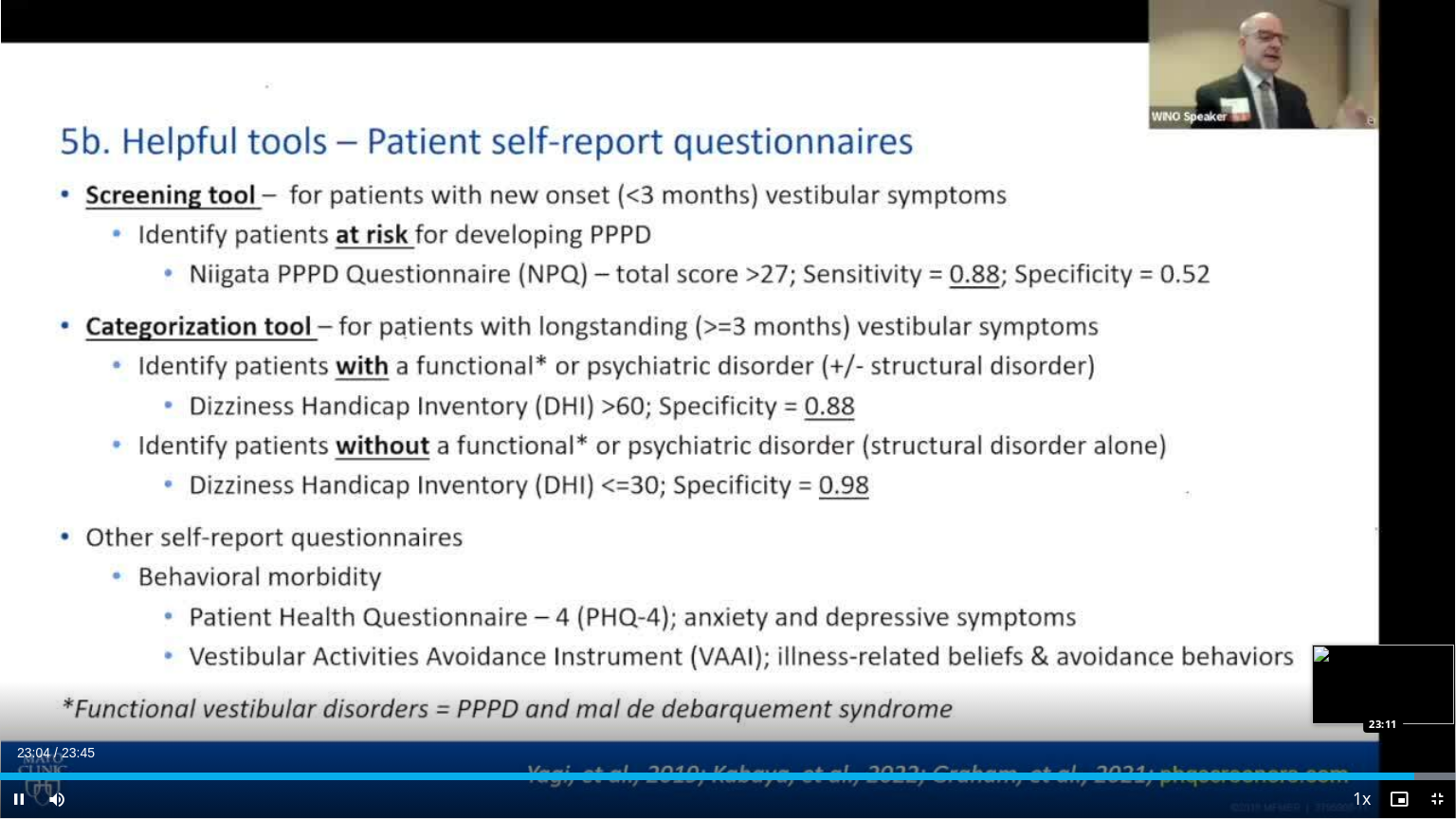 click on "Loaded :  100.00% 23:04 23:11" at bounding box center (728, 776) 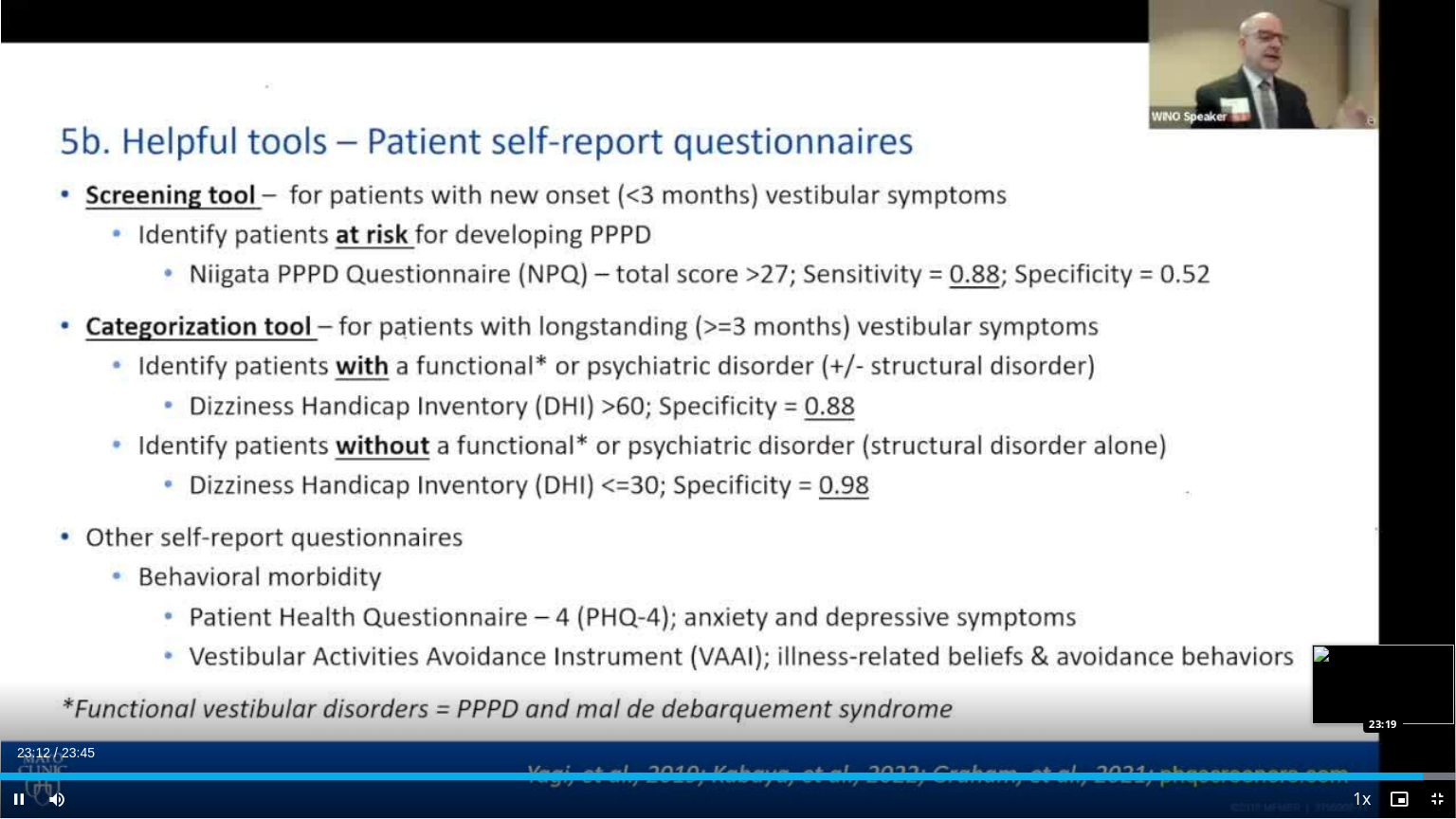 click at bounding box center [1409, 776] 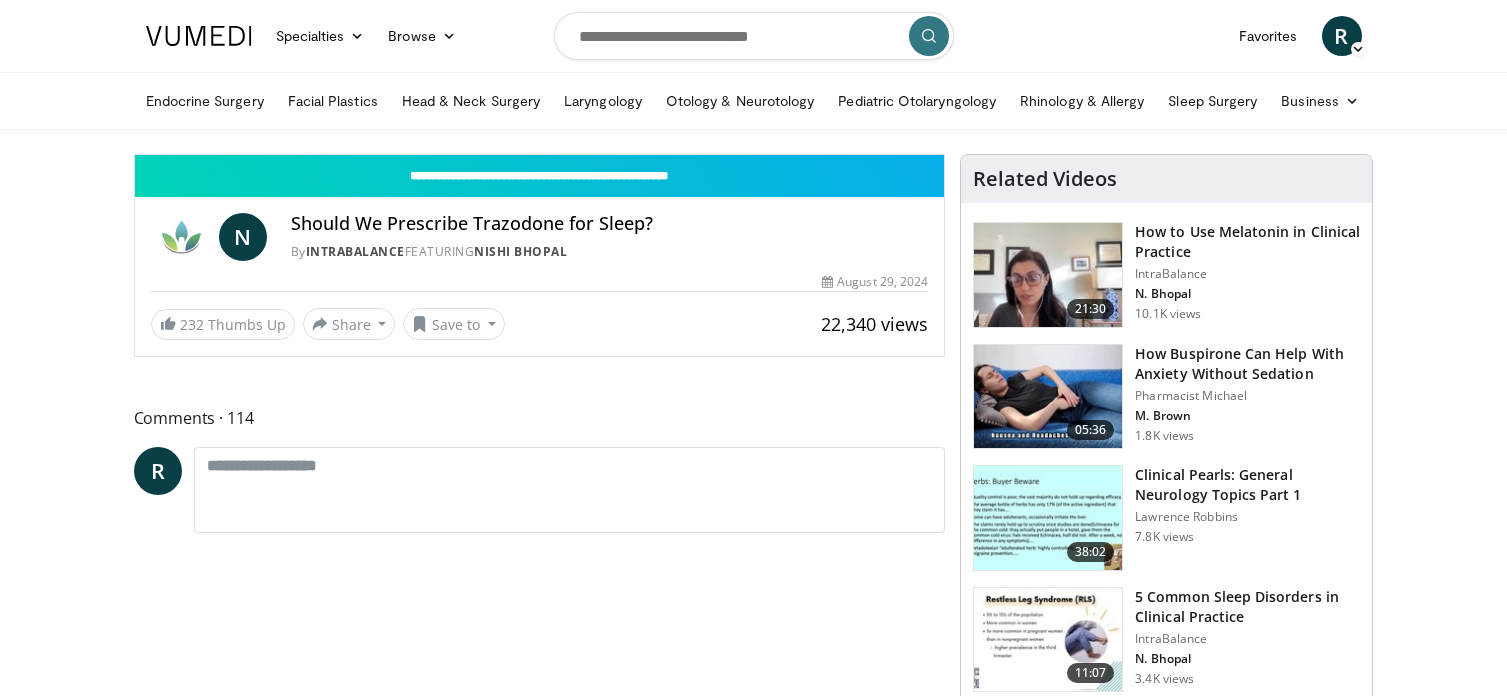 scroll, scrollTop: 0, scrollLeft: 0, axis: both 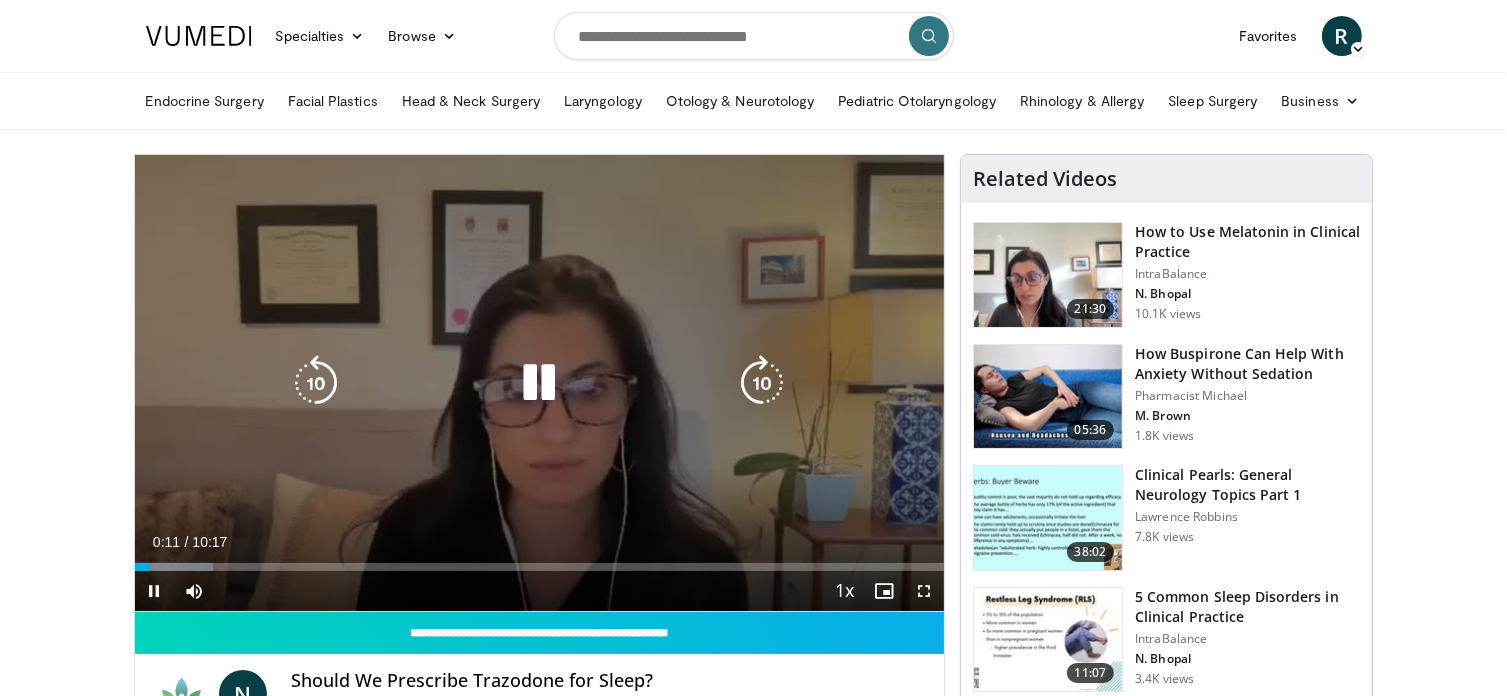 click at bounding box center (539, 383) 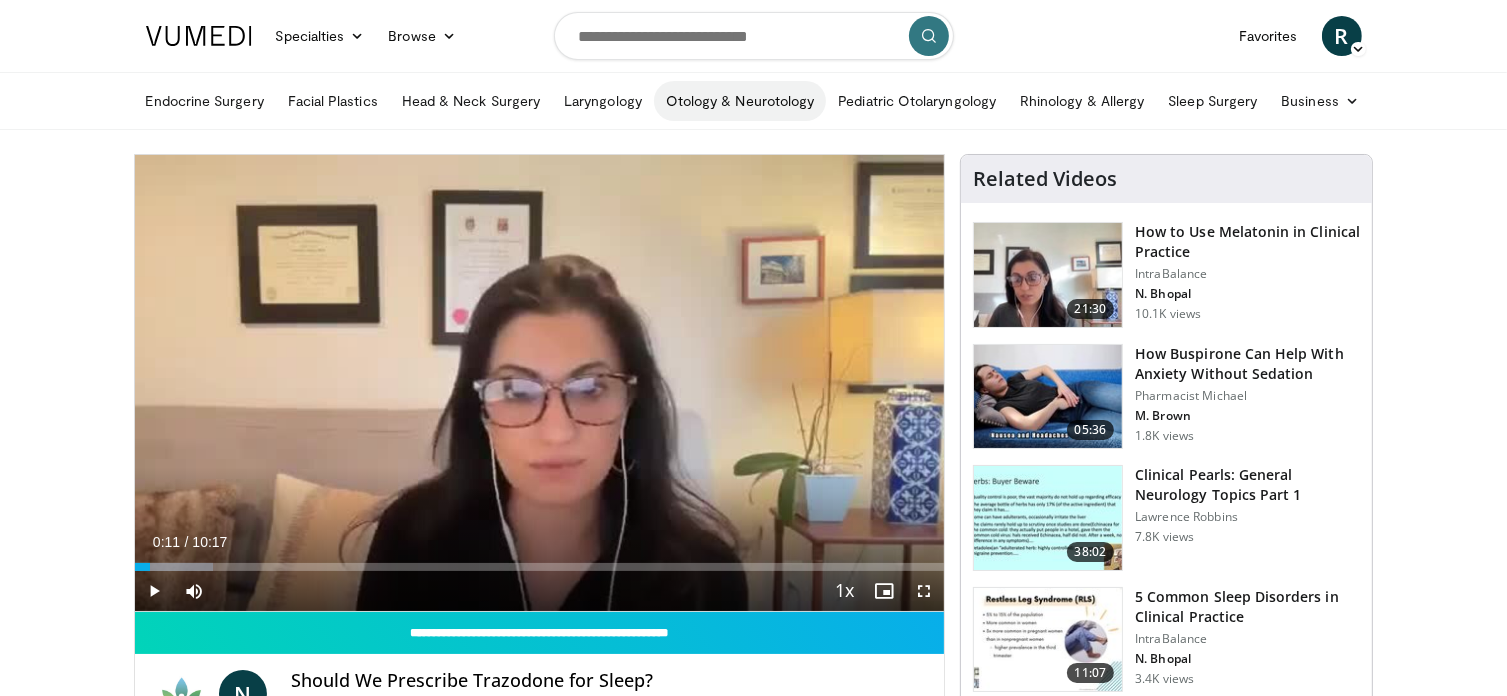 click on "Otology & Neurotology" at bounding box center (740, 101) 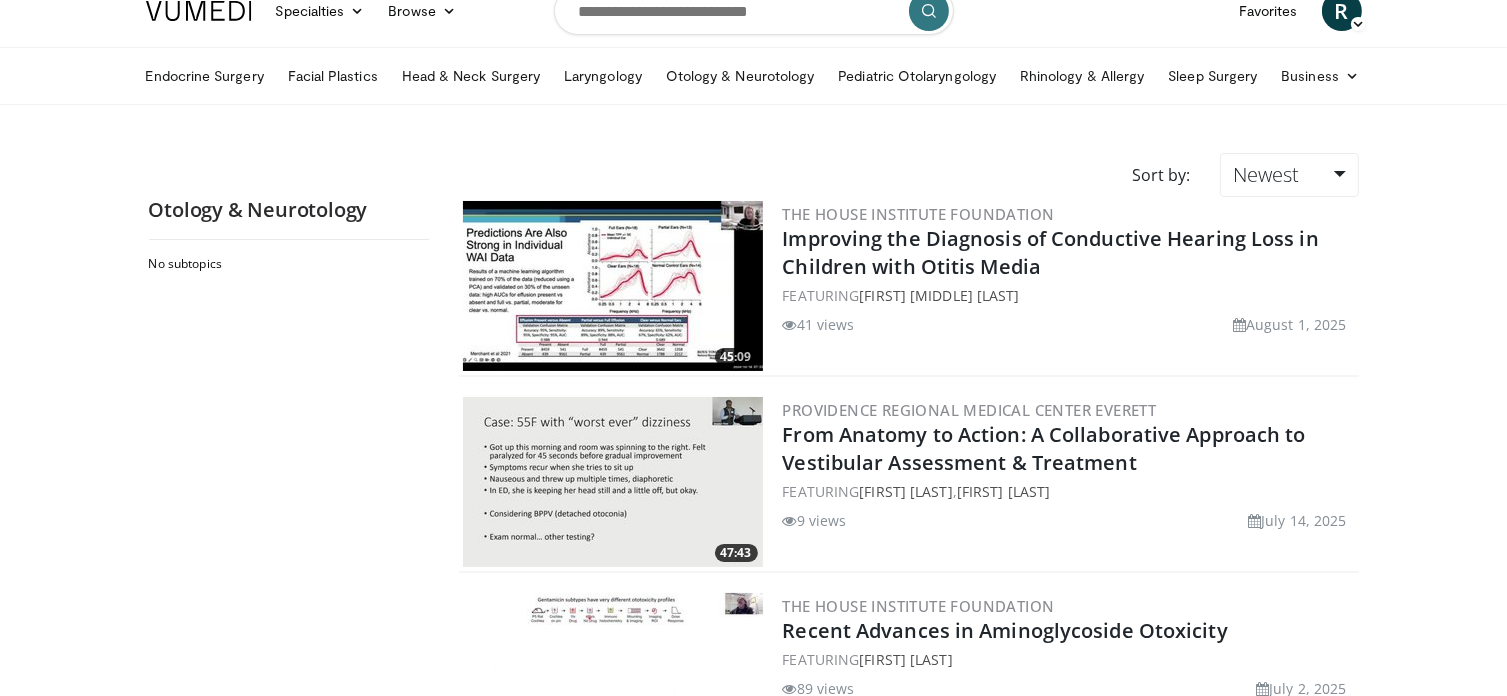 scroll, scrollTop: 0, scrollLeft: 0, axis: both 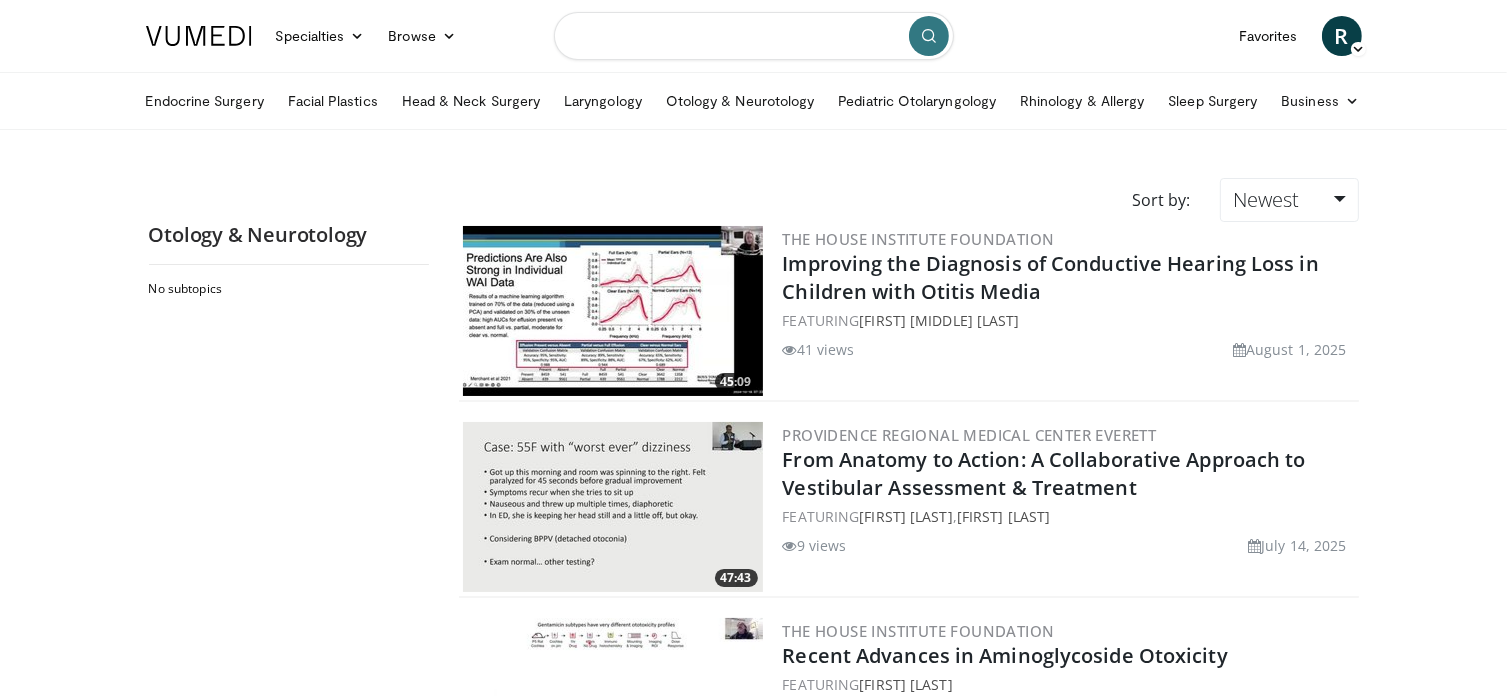 click at bounding box center [754, 36] 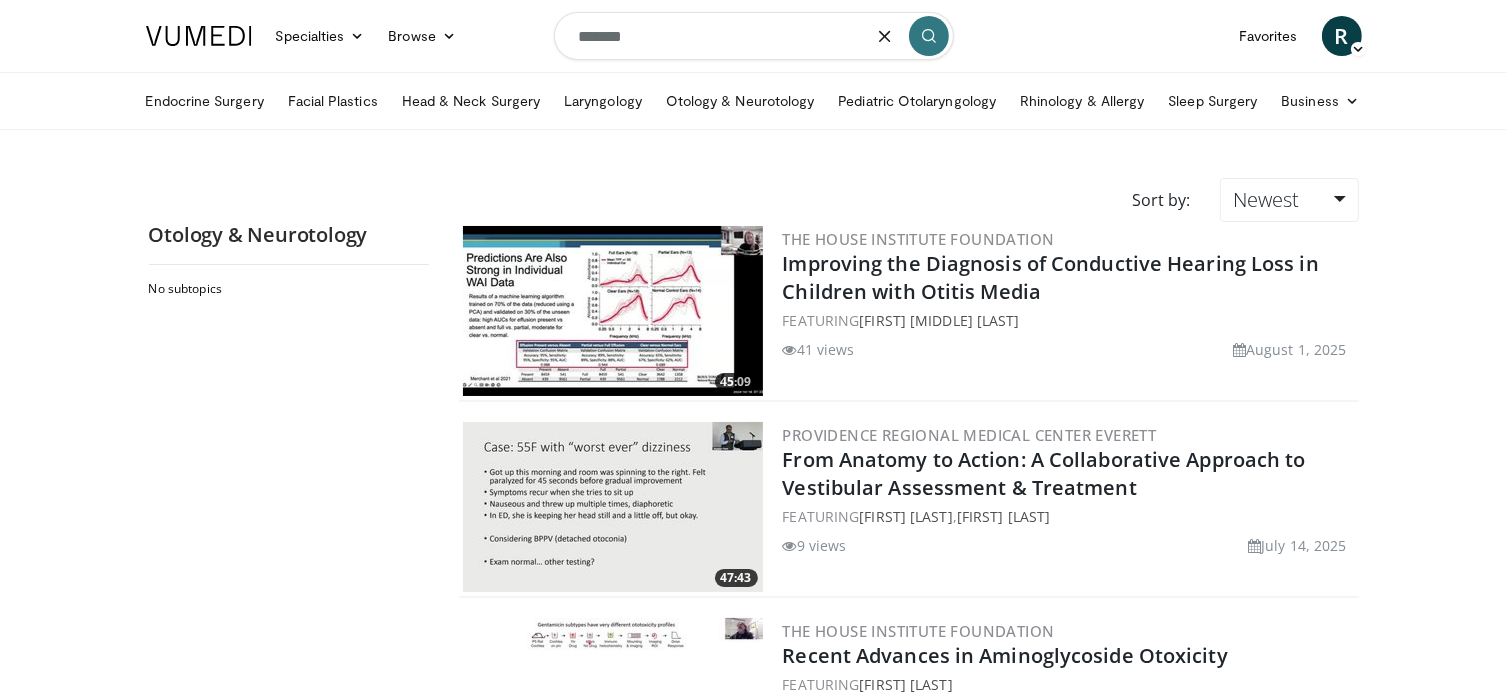 type on "*******" 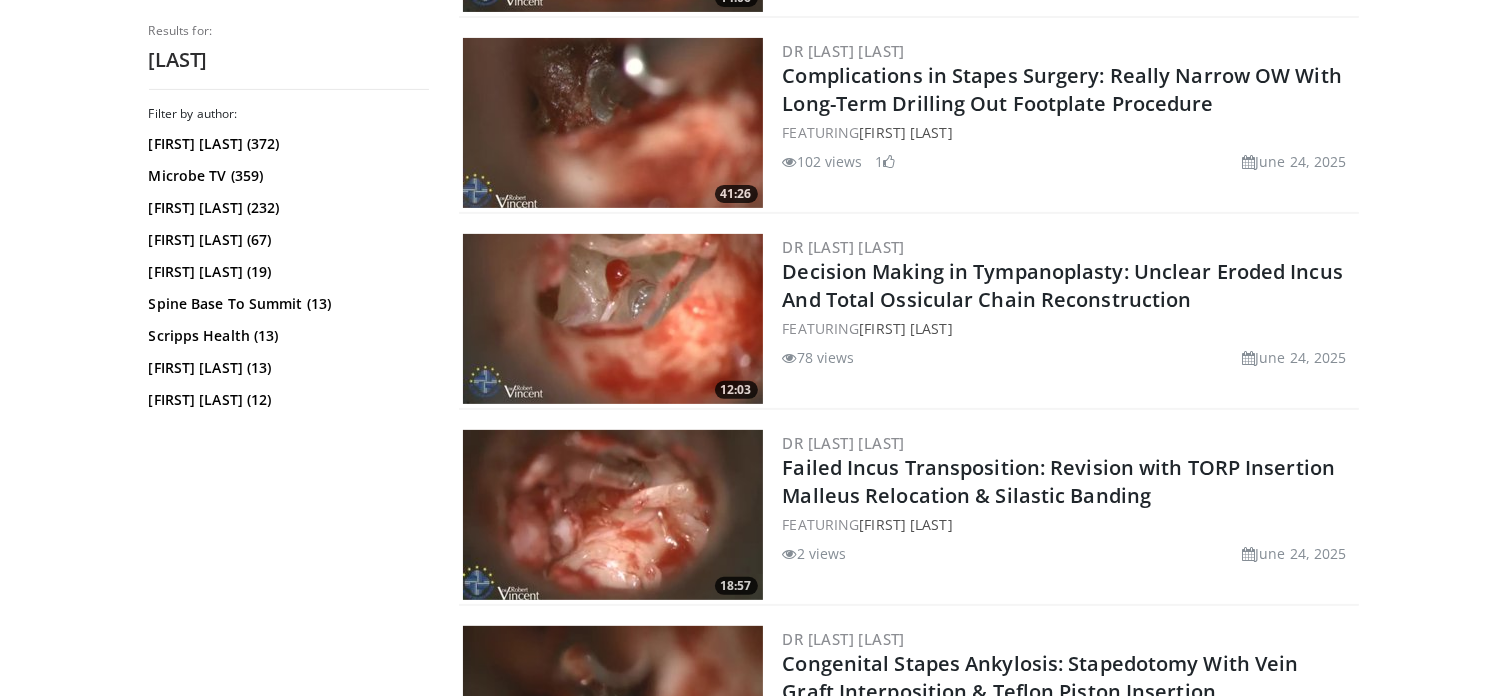 scroll, scrollTop: 600, scrollLeft: 0, axis: vertical 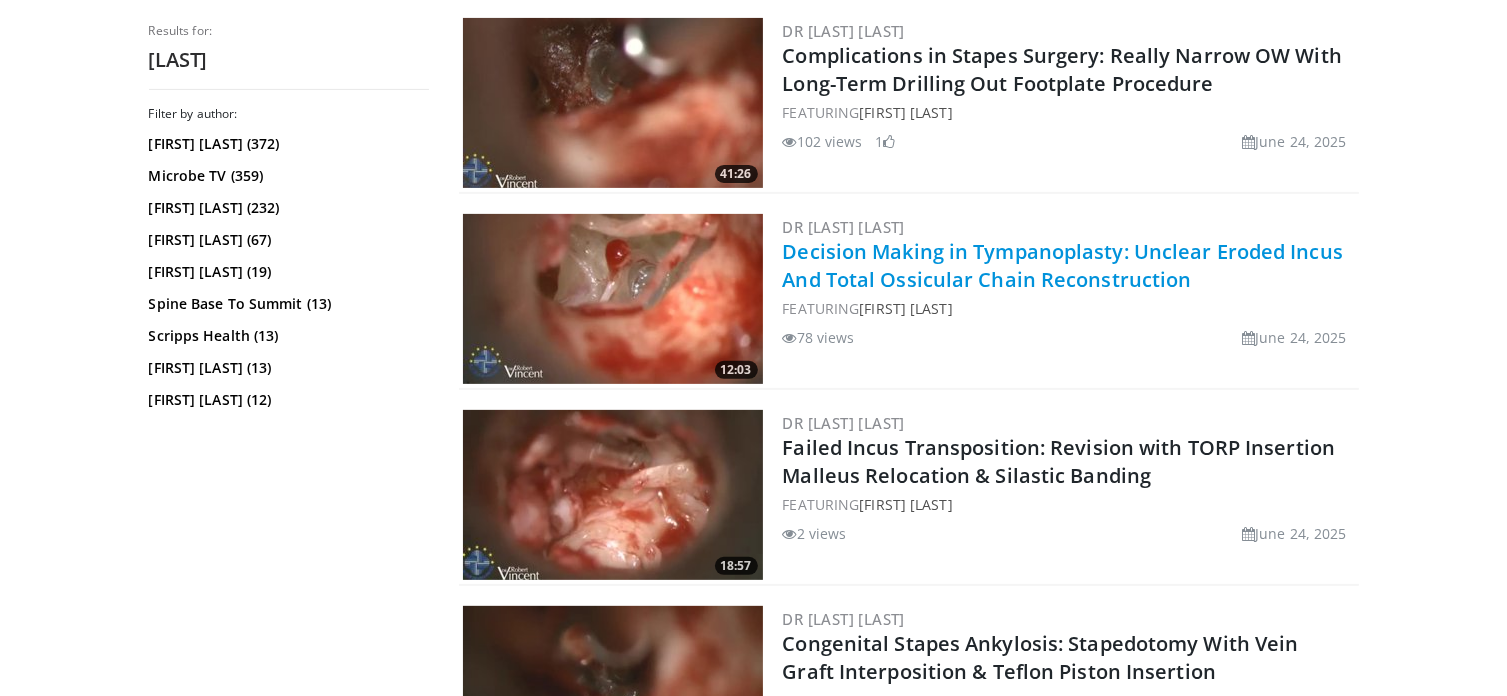 click on "Decision Making in Tympanoplasty: Unclear Eroded Incus And Total Ossicular Chain Reconstruction" at bounding box center (1063, 265) 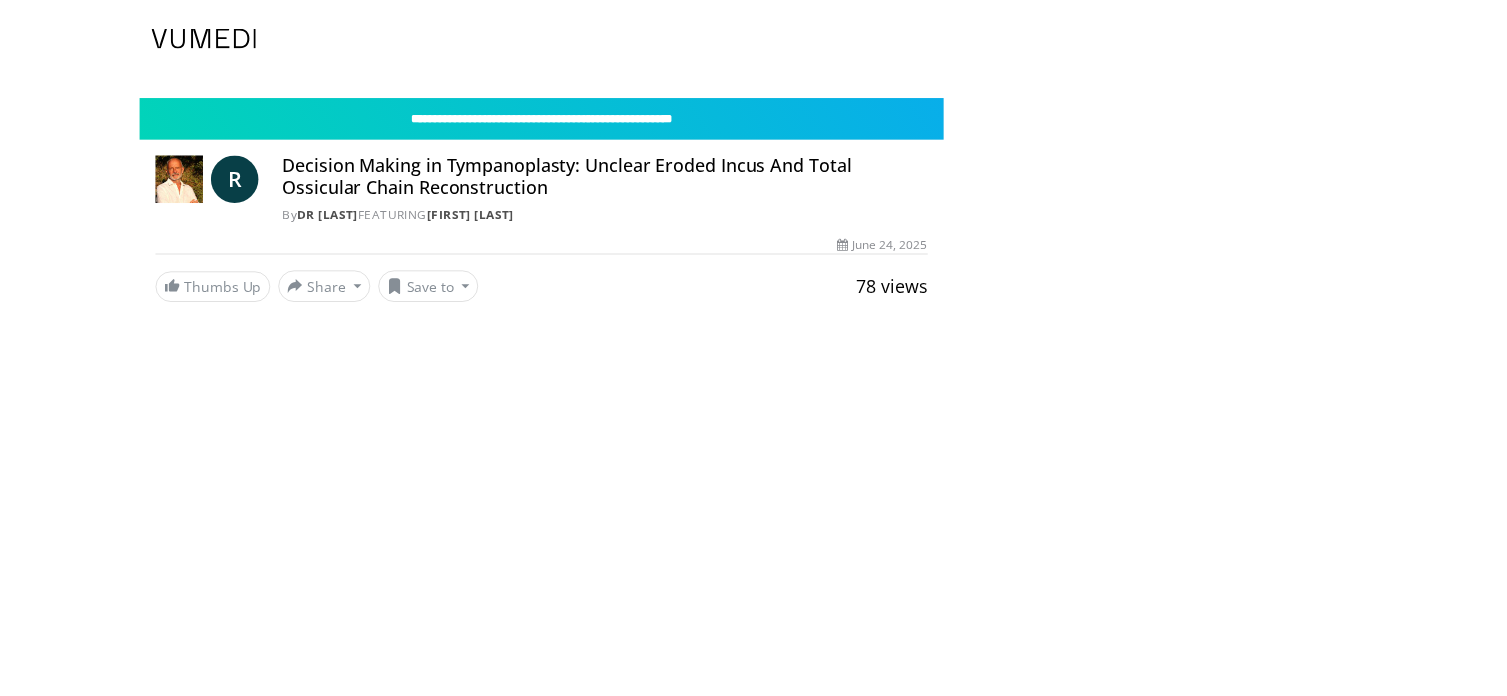 scroll, scrollTop: 0, scrollLeft: 0, axis: both 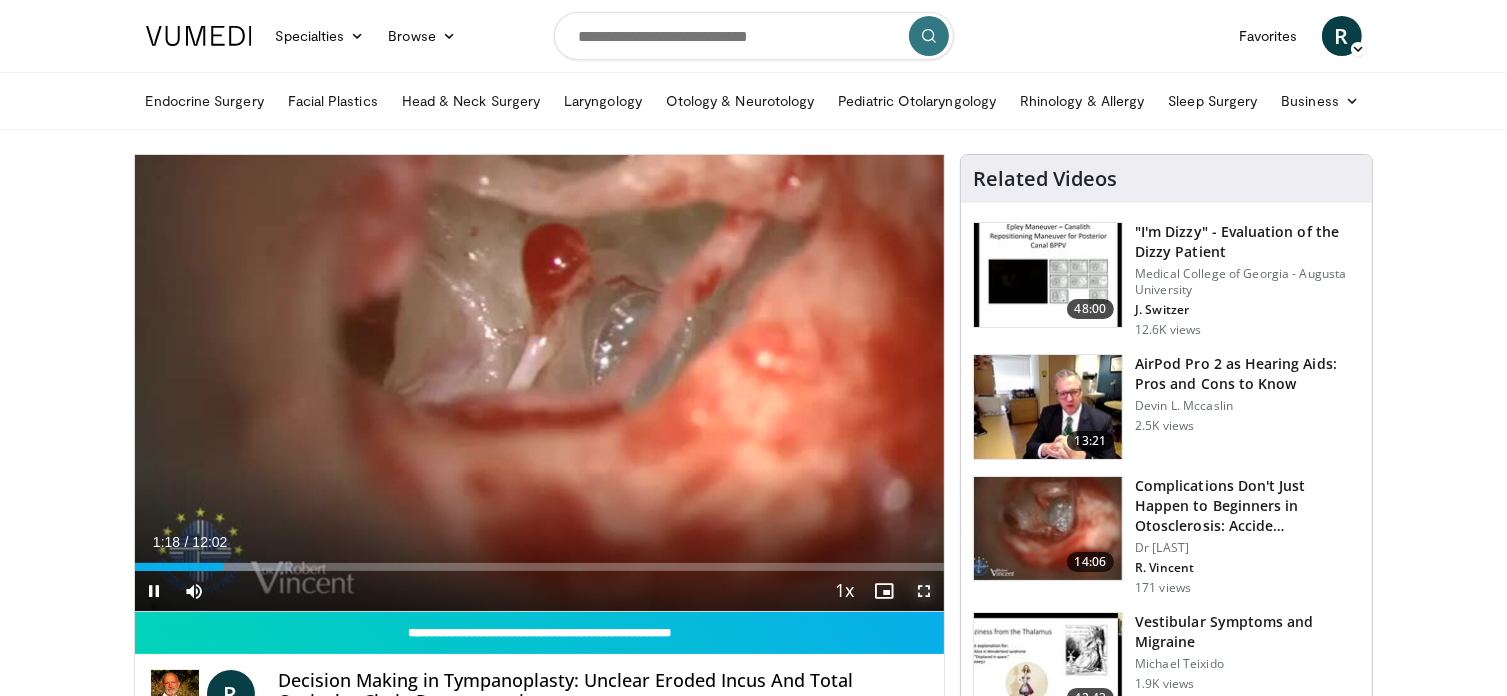 click at bounding box center (924, 591) 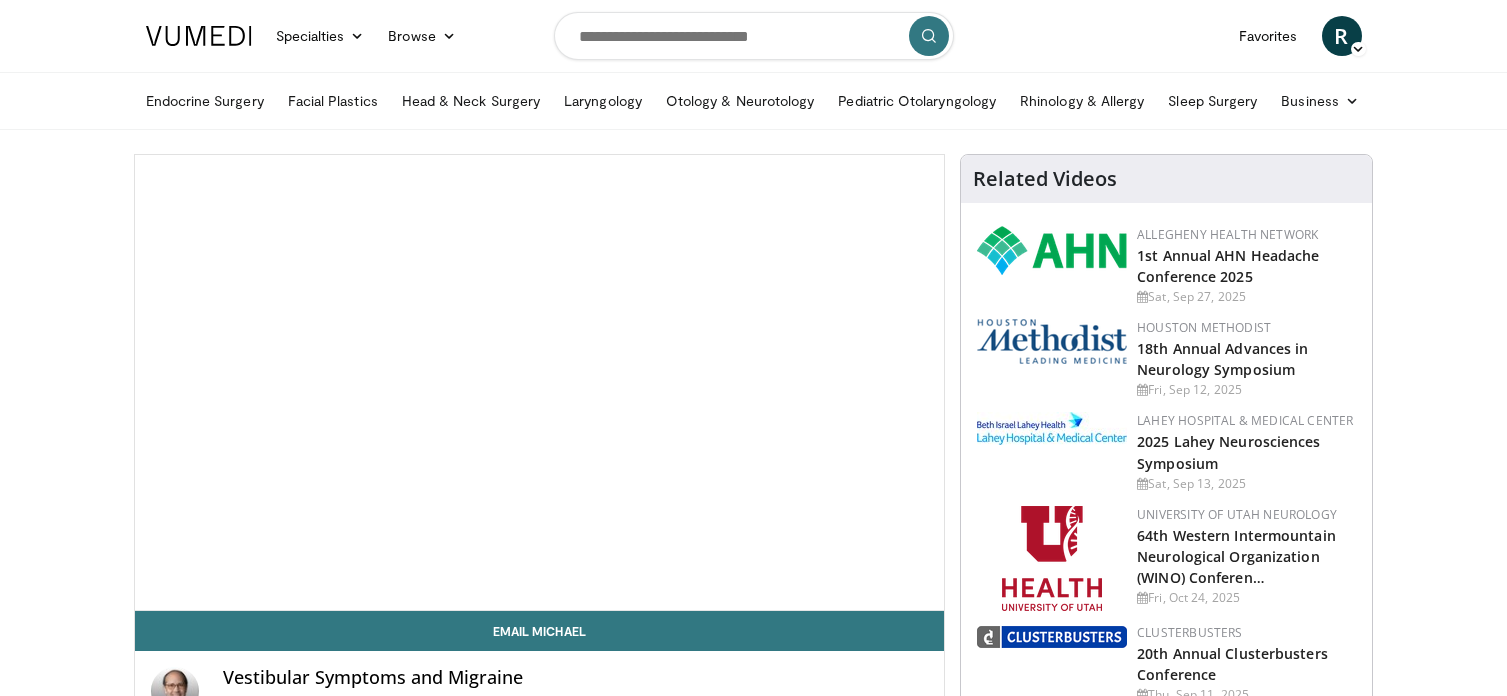 scroll, scrollTop: 0, scrollLeft: 0, axis: both 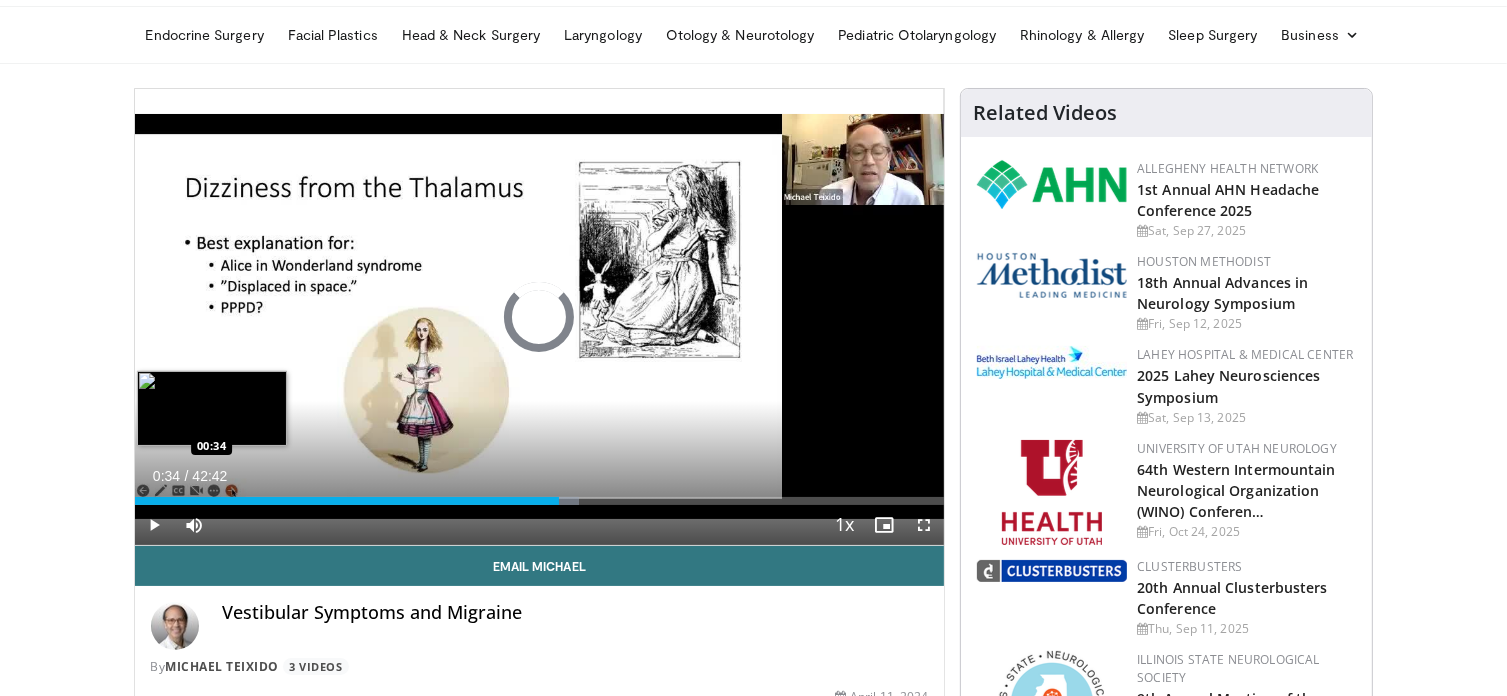 click on "Loaded :  54.95% 00:34 00:34" at bounding box center (540, 501) 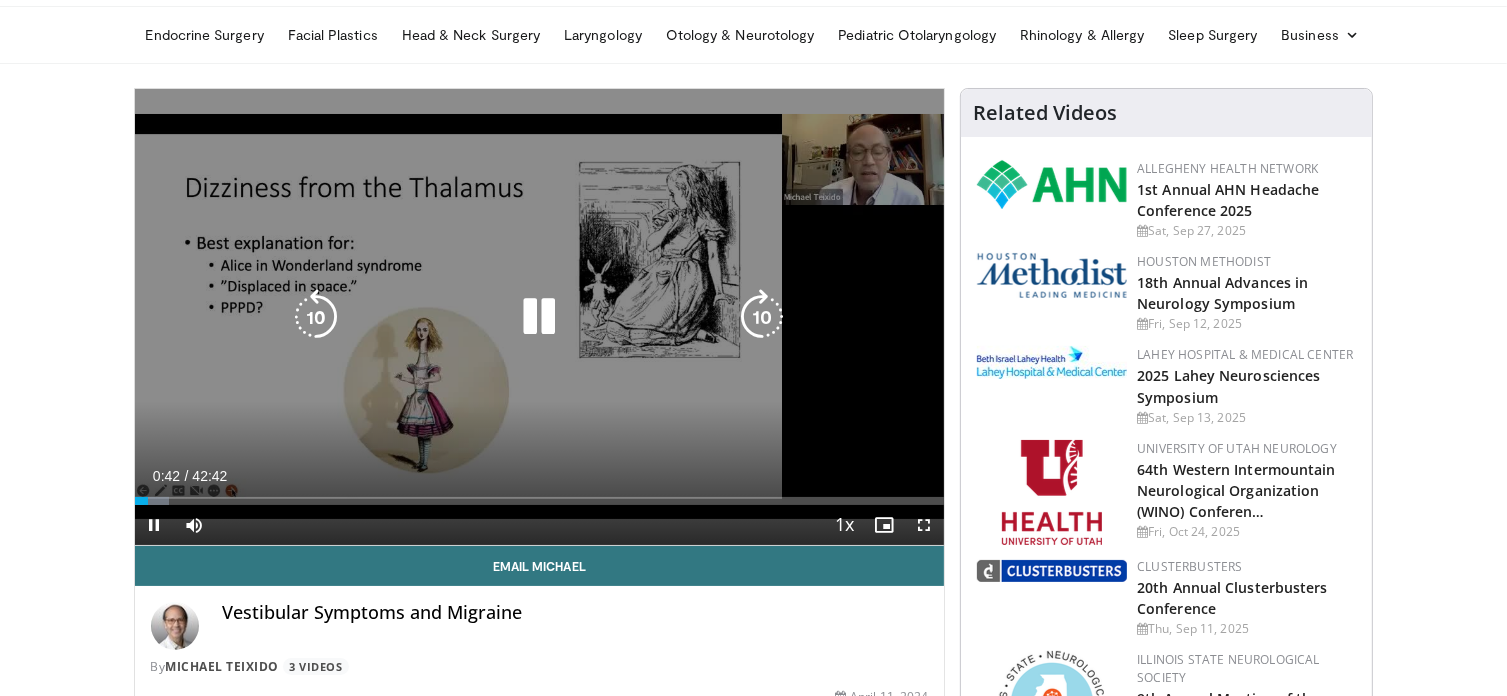 click at bounding box center [539, 317] 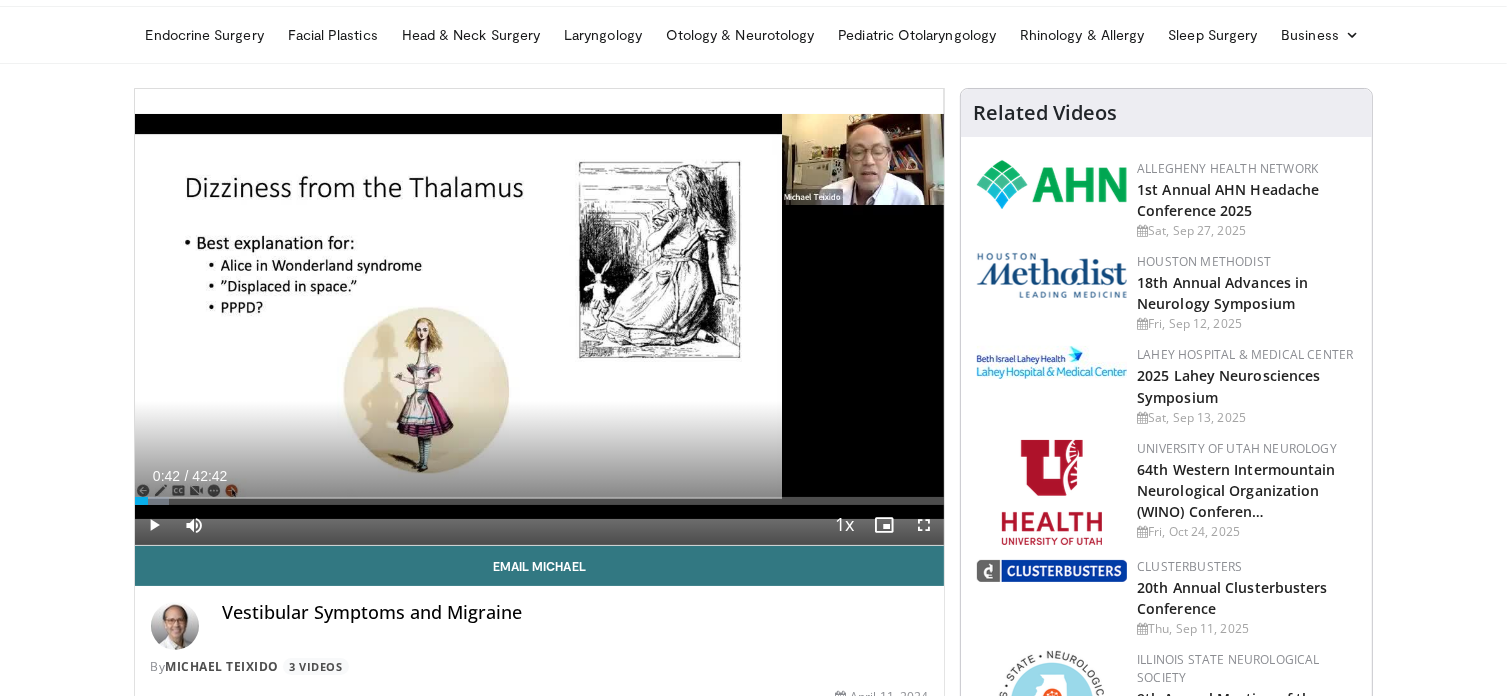 scroll, scrollTop: 0, scrollLeft: 0, axis: both 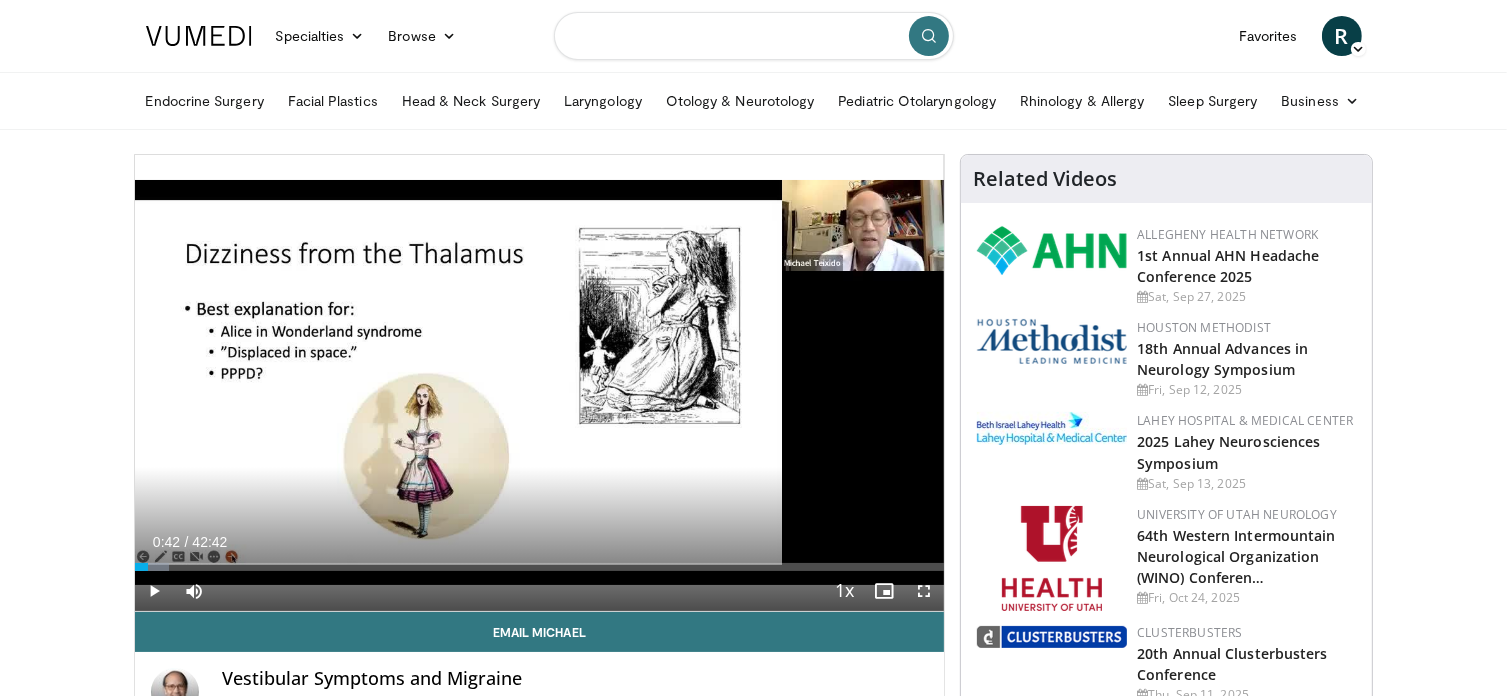 click at bounding box center [754, 36] 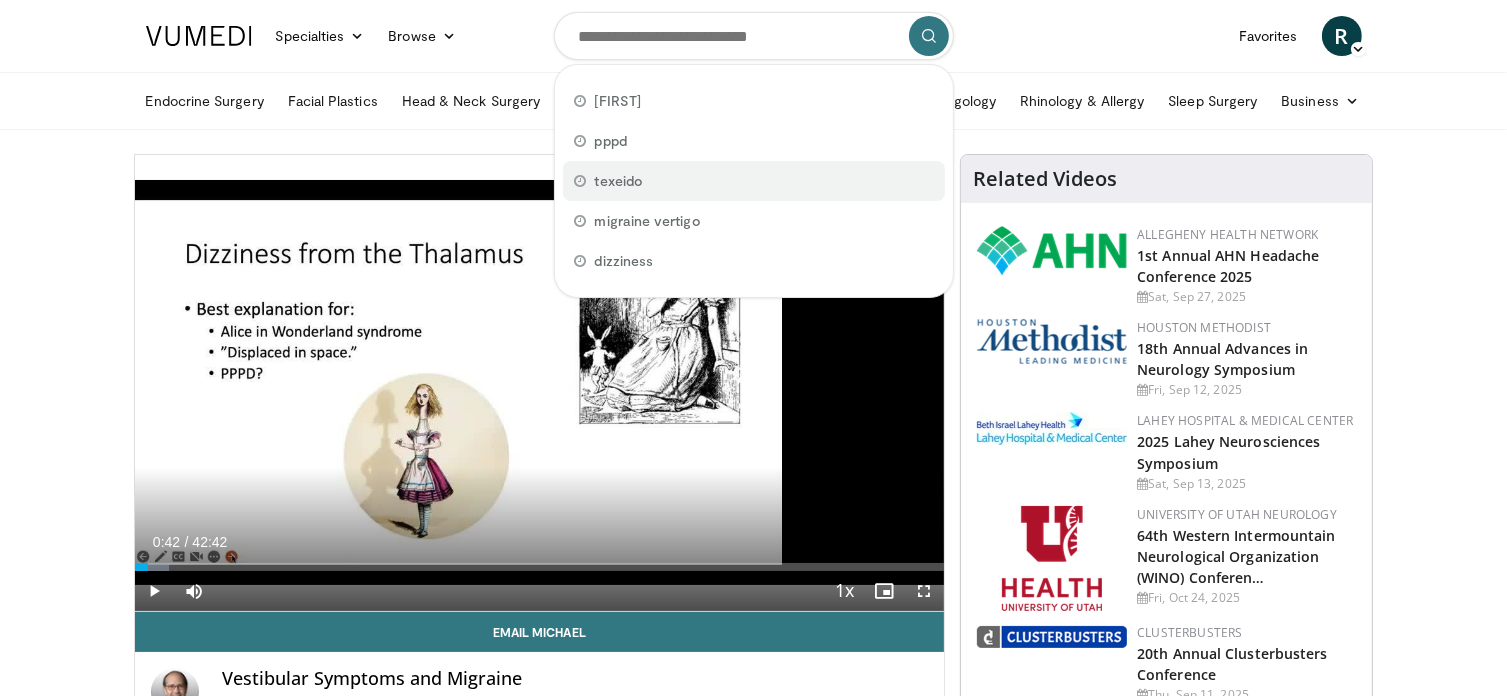 click on "texeido" at bounding box center [619, 181] 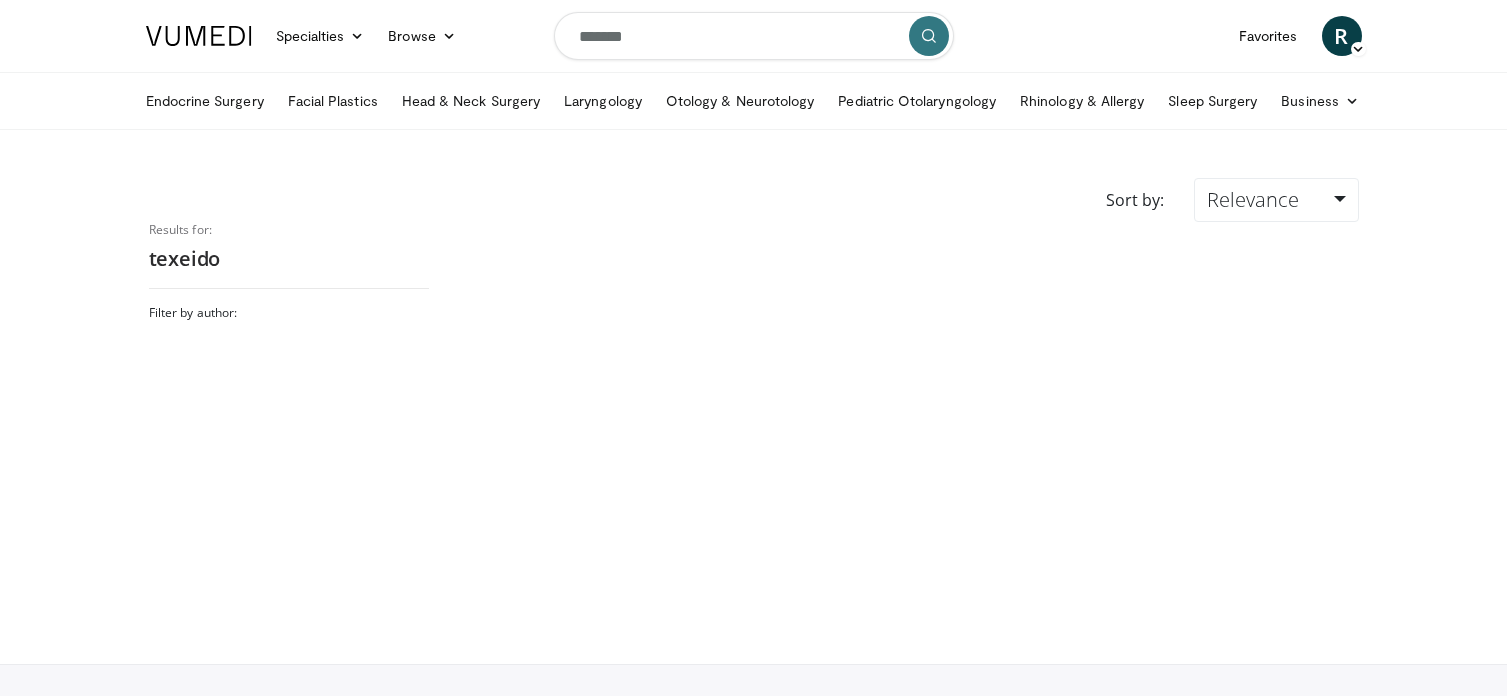 scroll, scrollTop: 0, scrollLeft: 0, axis: both 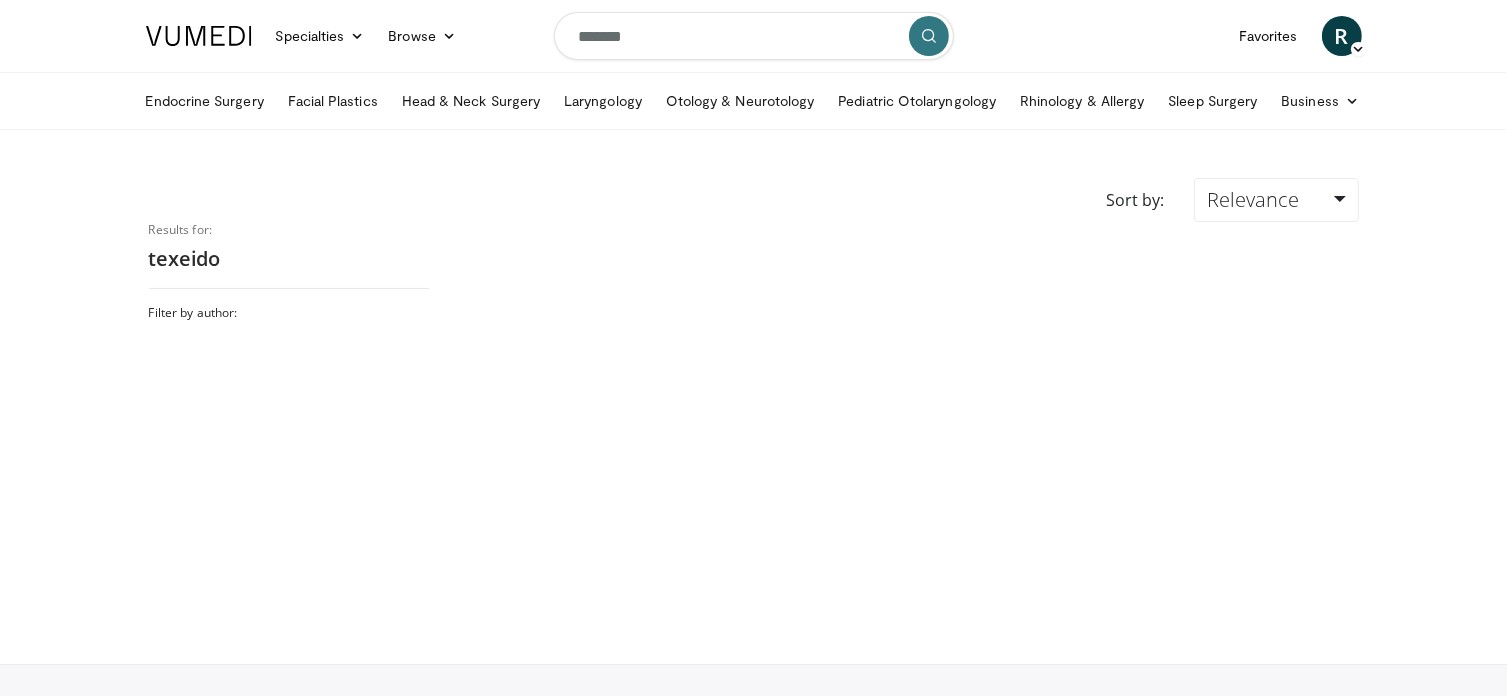 click at bounding box center [929, 36] 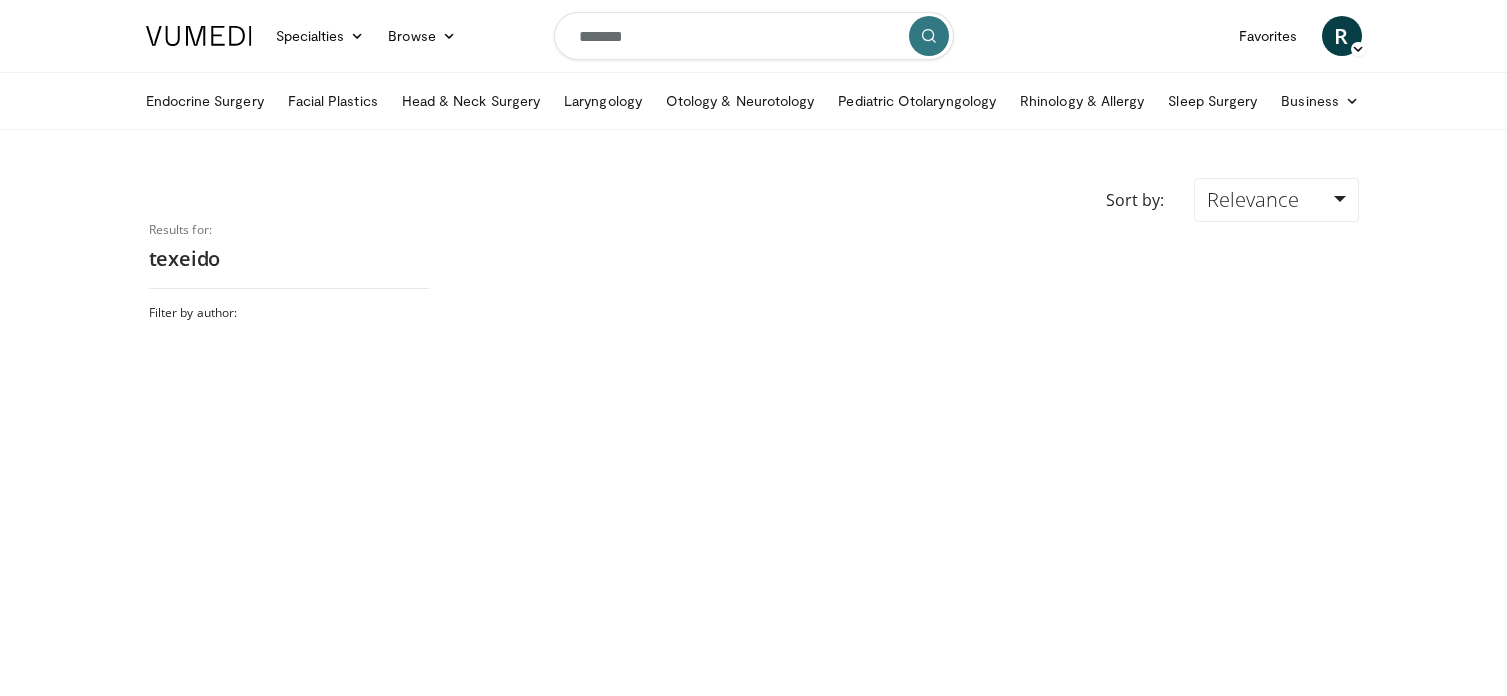 scroll, scrollTop: 0, scrollLeft: 0, axis: both 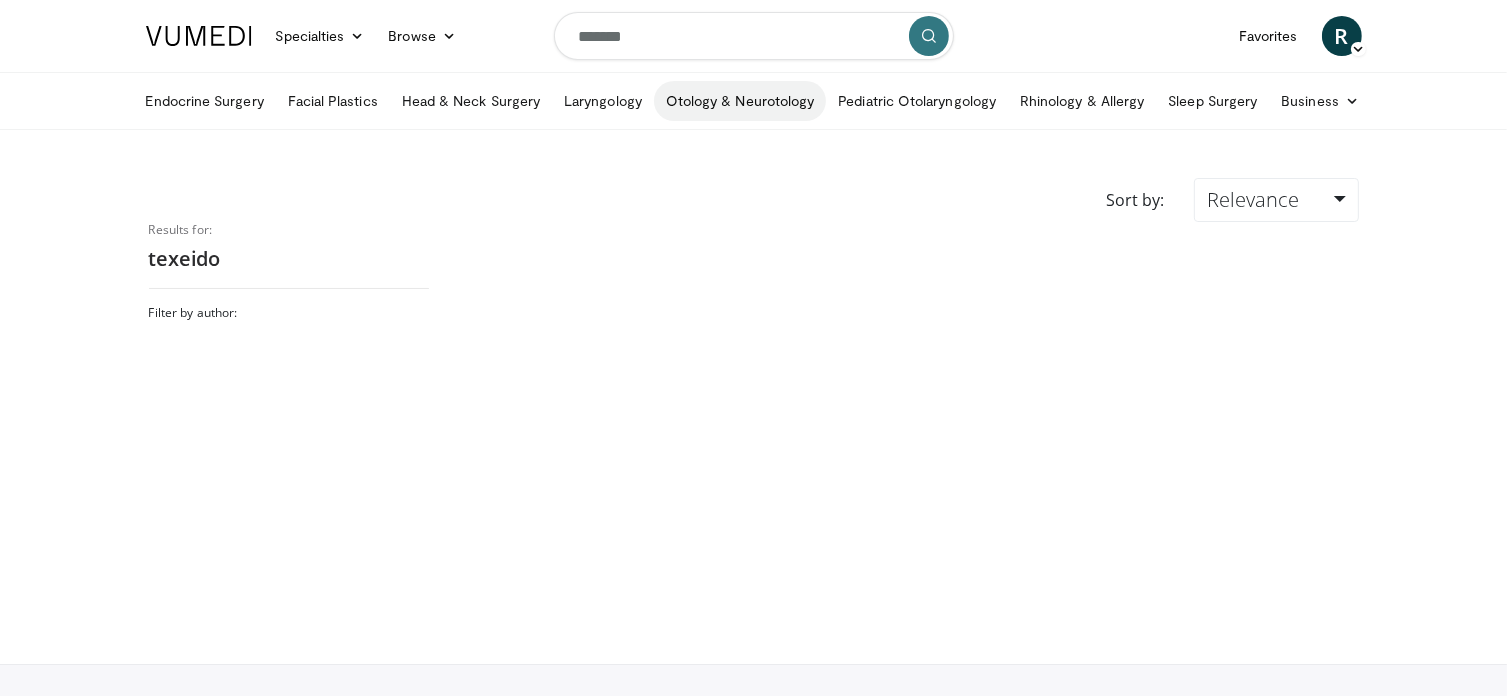 click on "Otology & Neurotology" at bounding box center (740, 101) 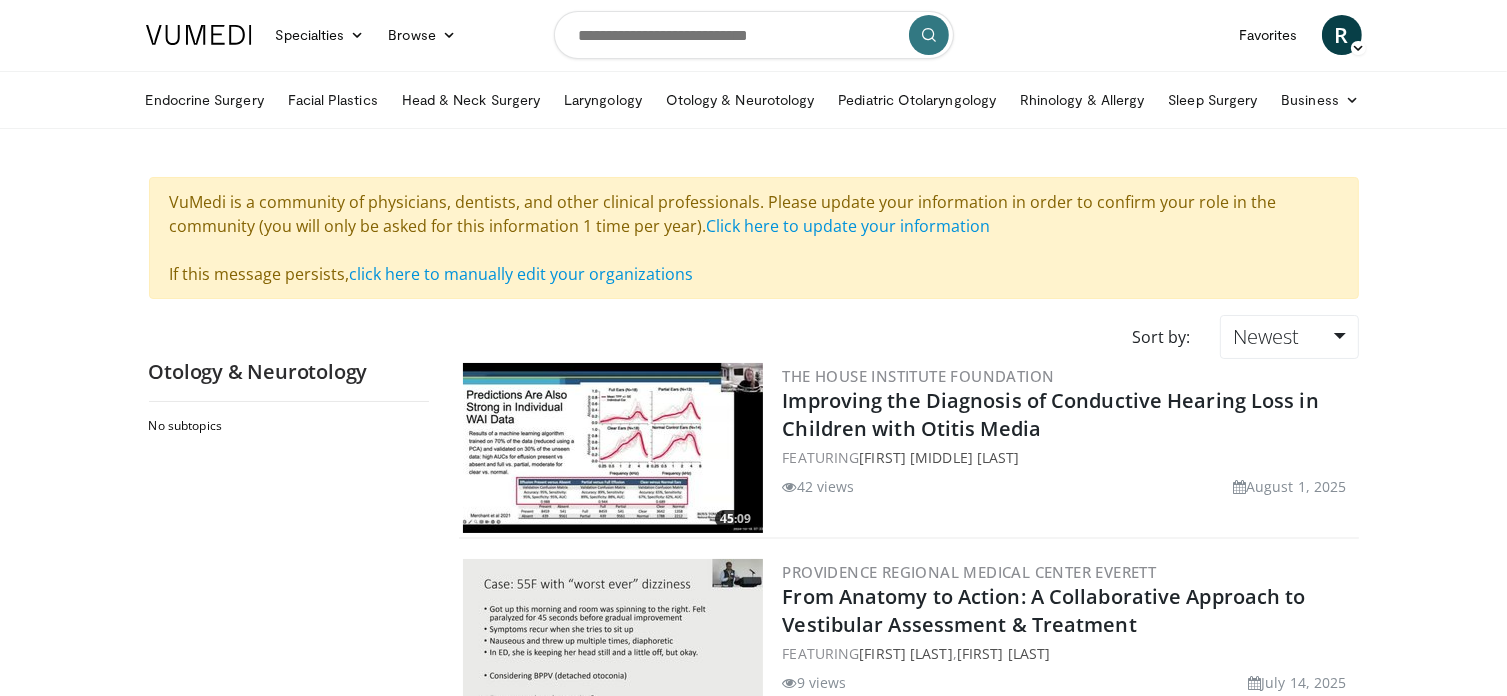 scroll, scrollTop: 0, scrollLeft: 0, axis: both 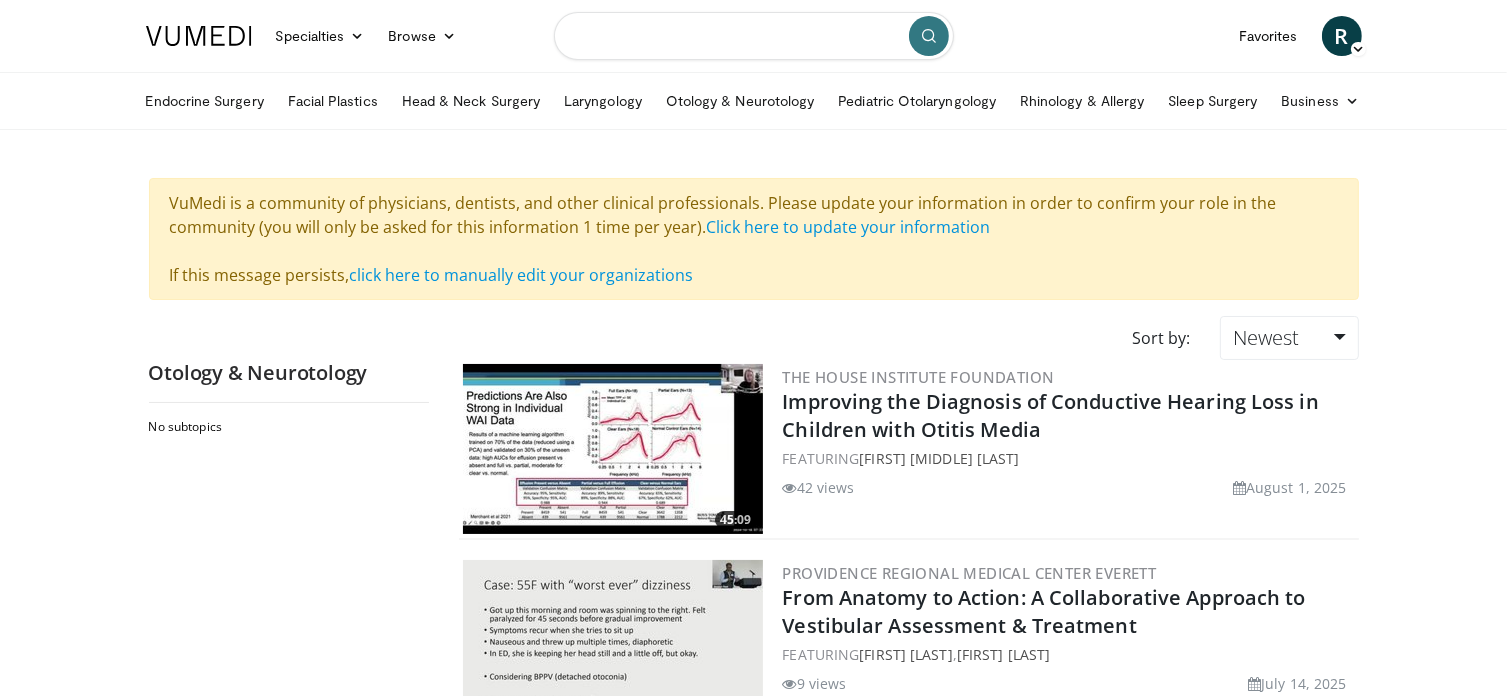 click at bounding box center [754, 36] 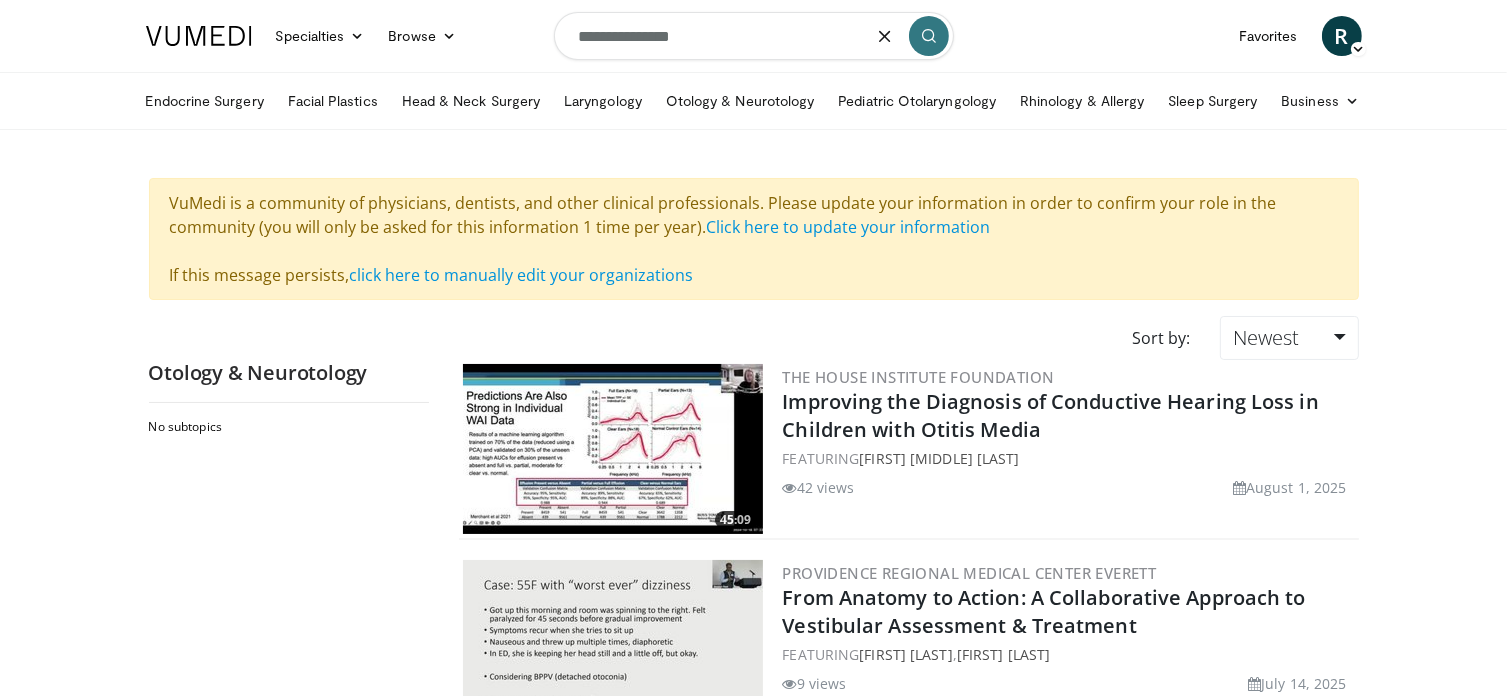 type on "**********" 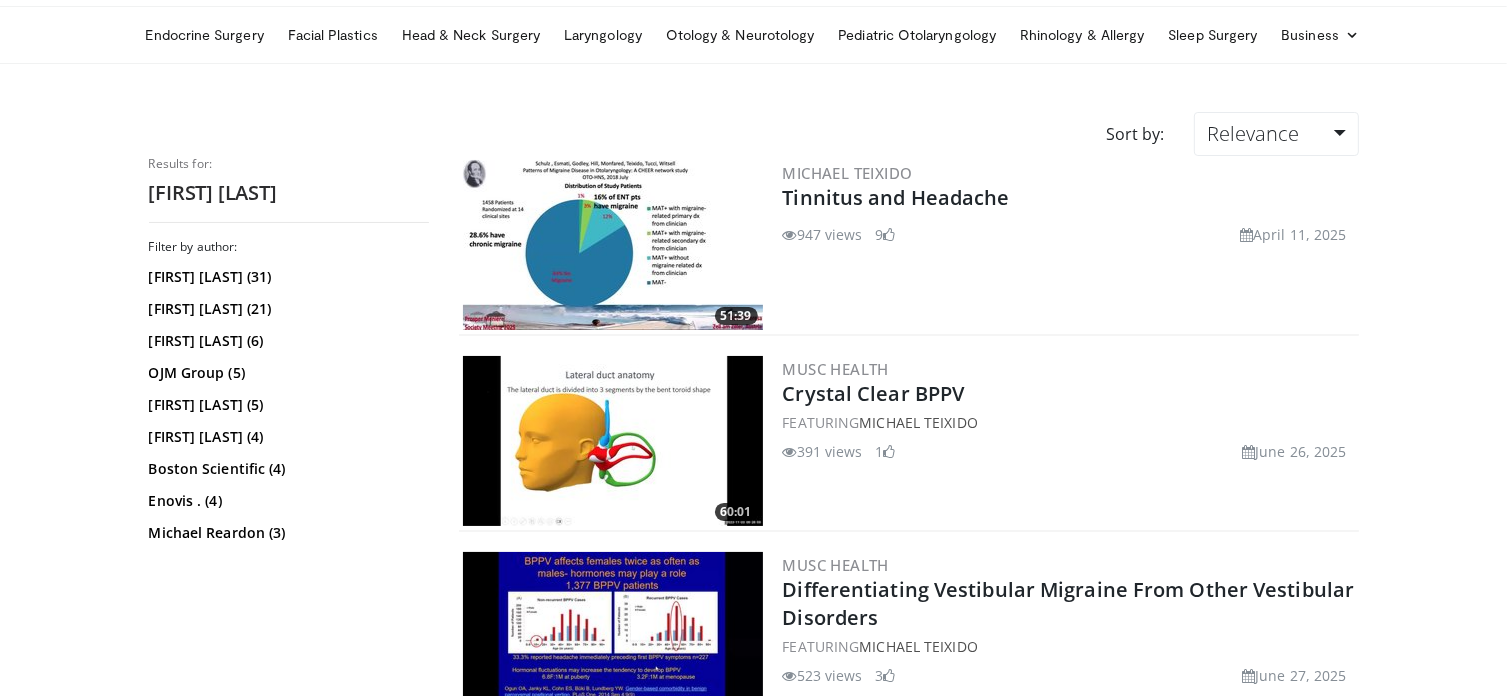 scroll, scrollTop: 0, scrollLeft: 0, axis: both 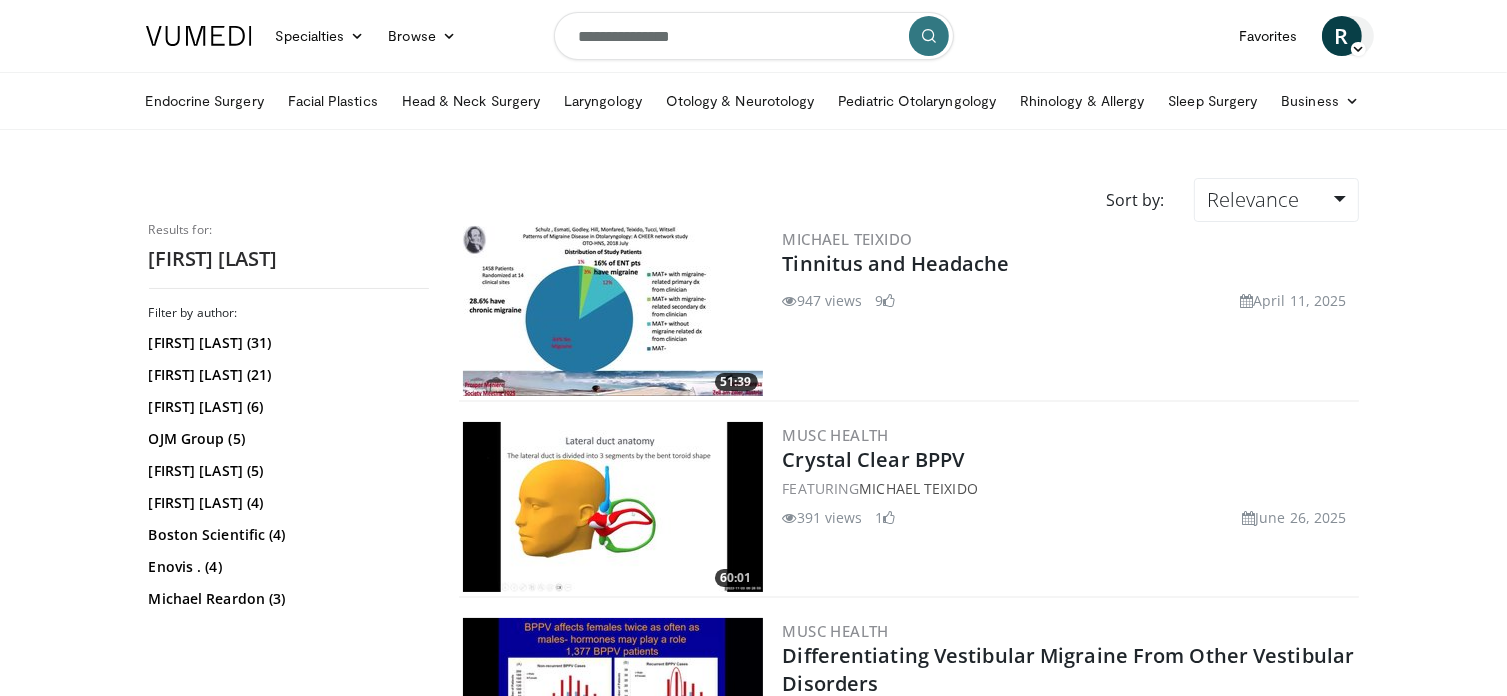 click on "R" at bounding box center [1342, 36] 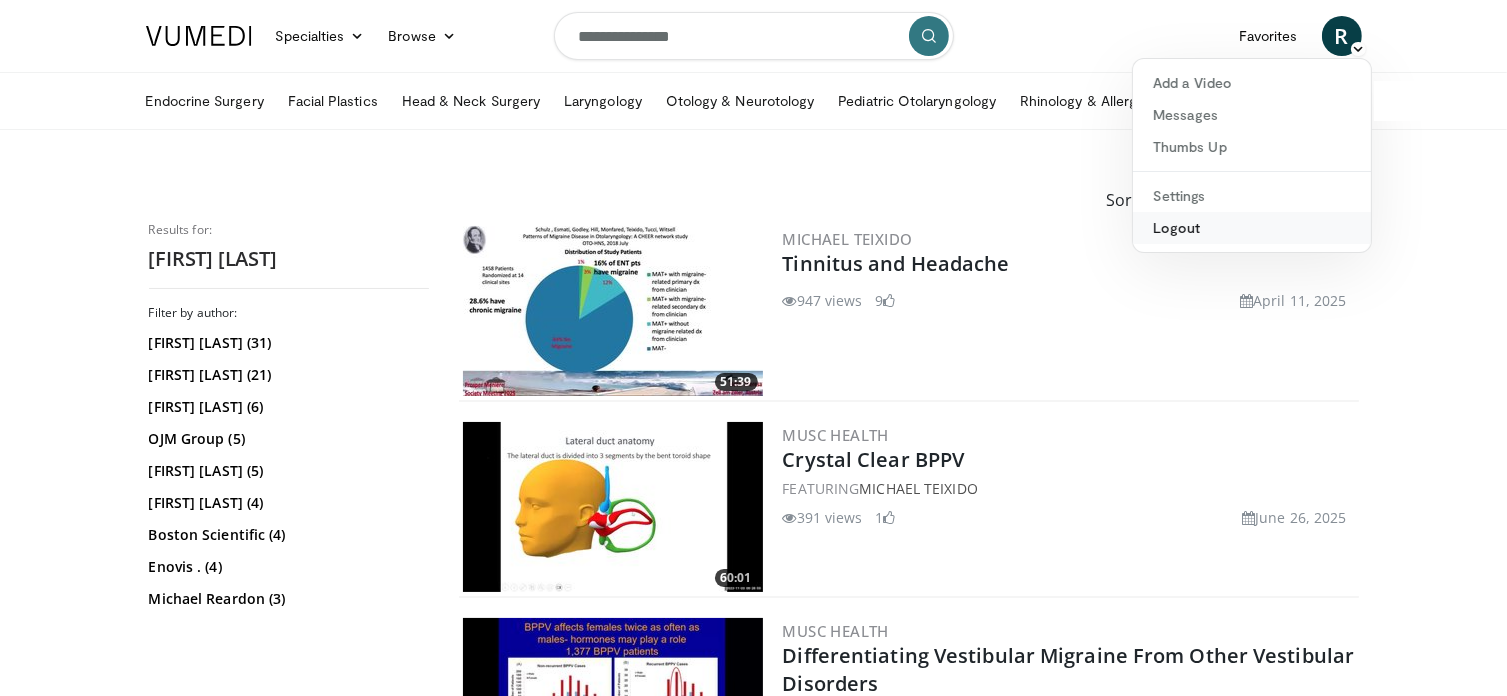 click on "Logout" at bounding box center [1252, 228] 